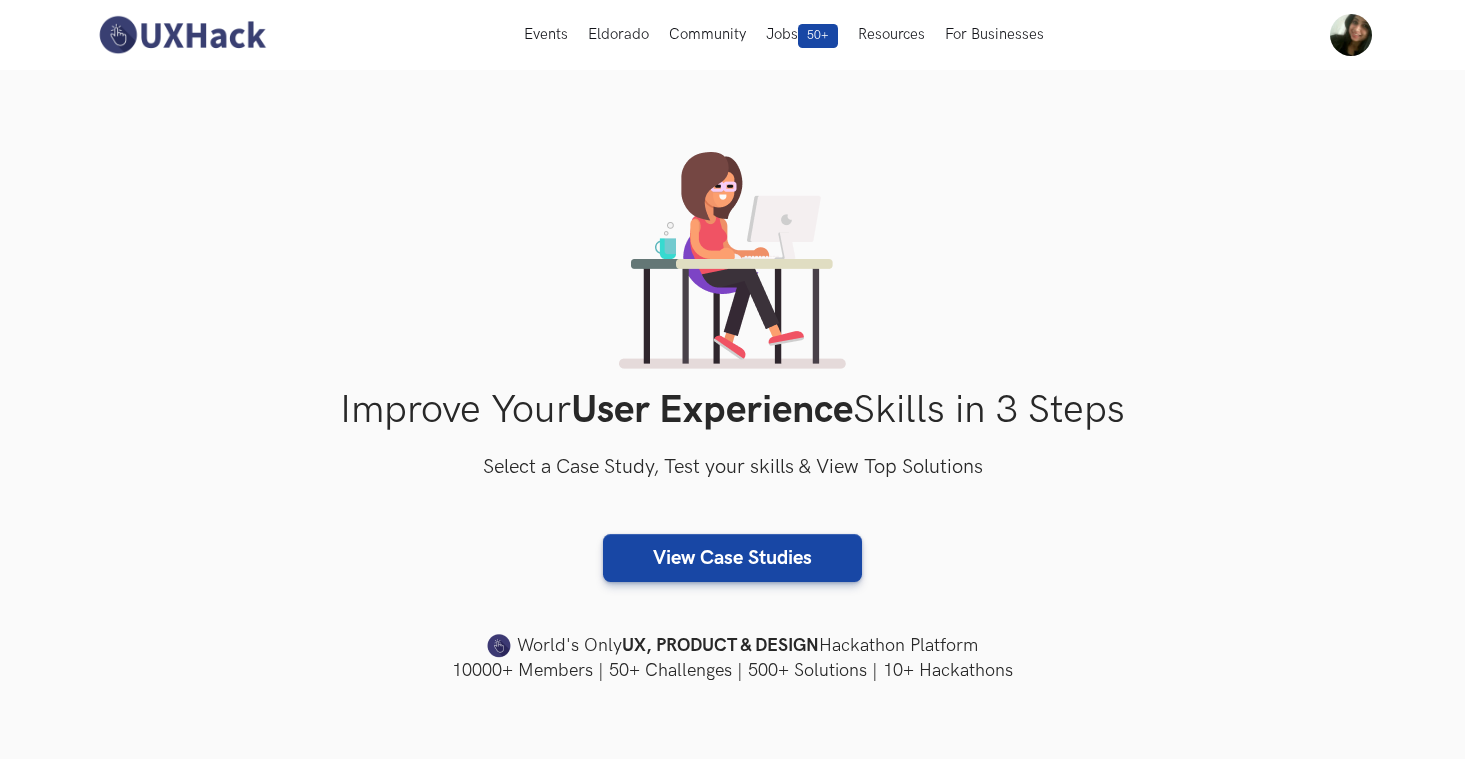 scroll, scrollTop: 0, scrollLeft: 0, axis: both 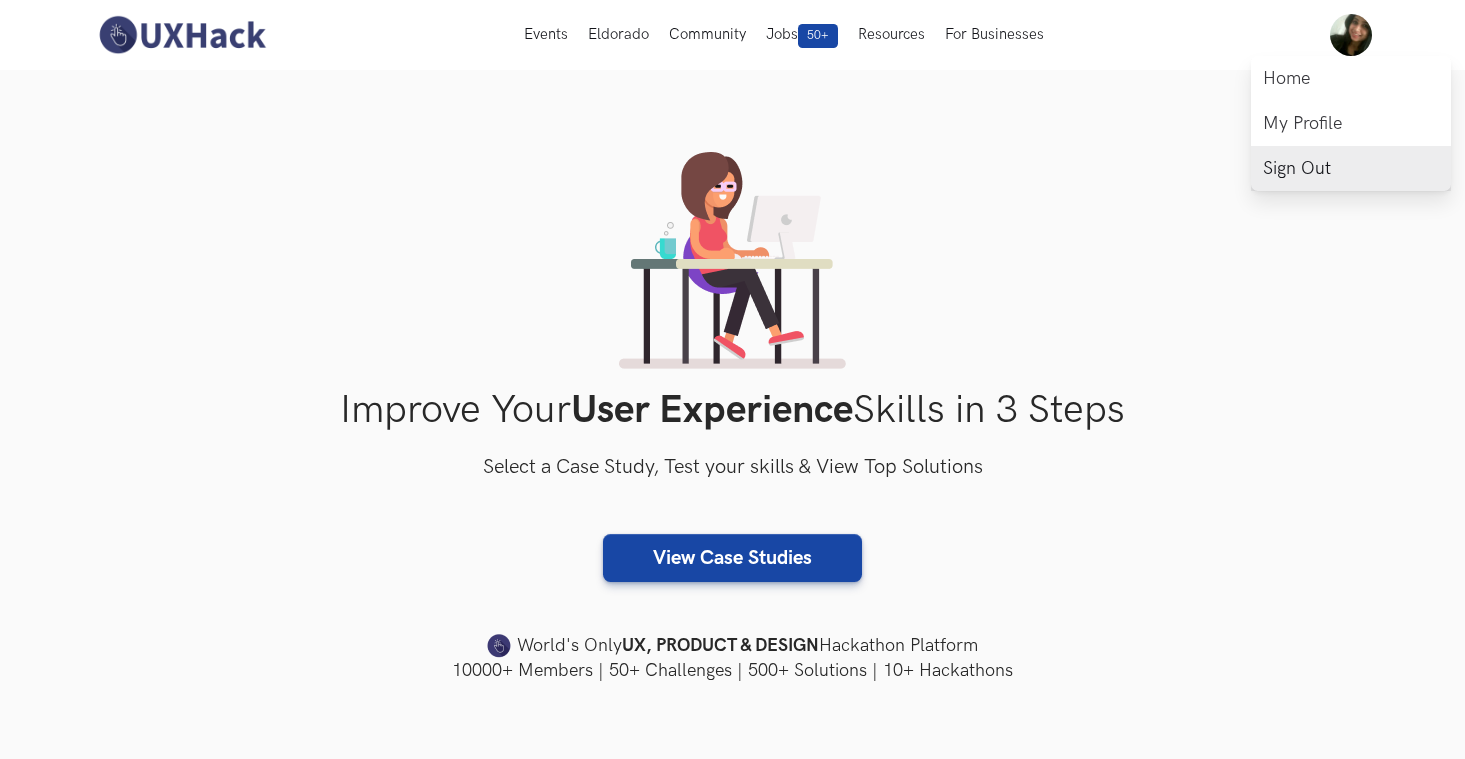 click on "Sign Out" at bounding box center [1351, 168] 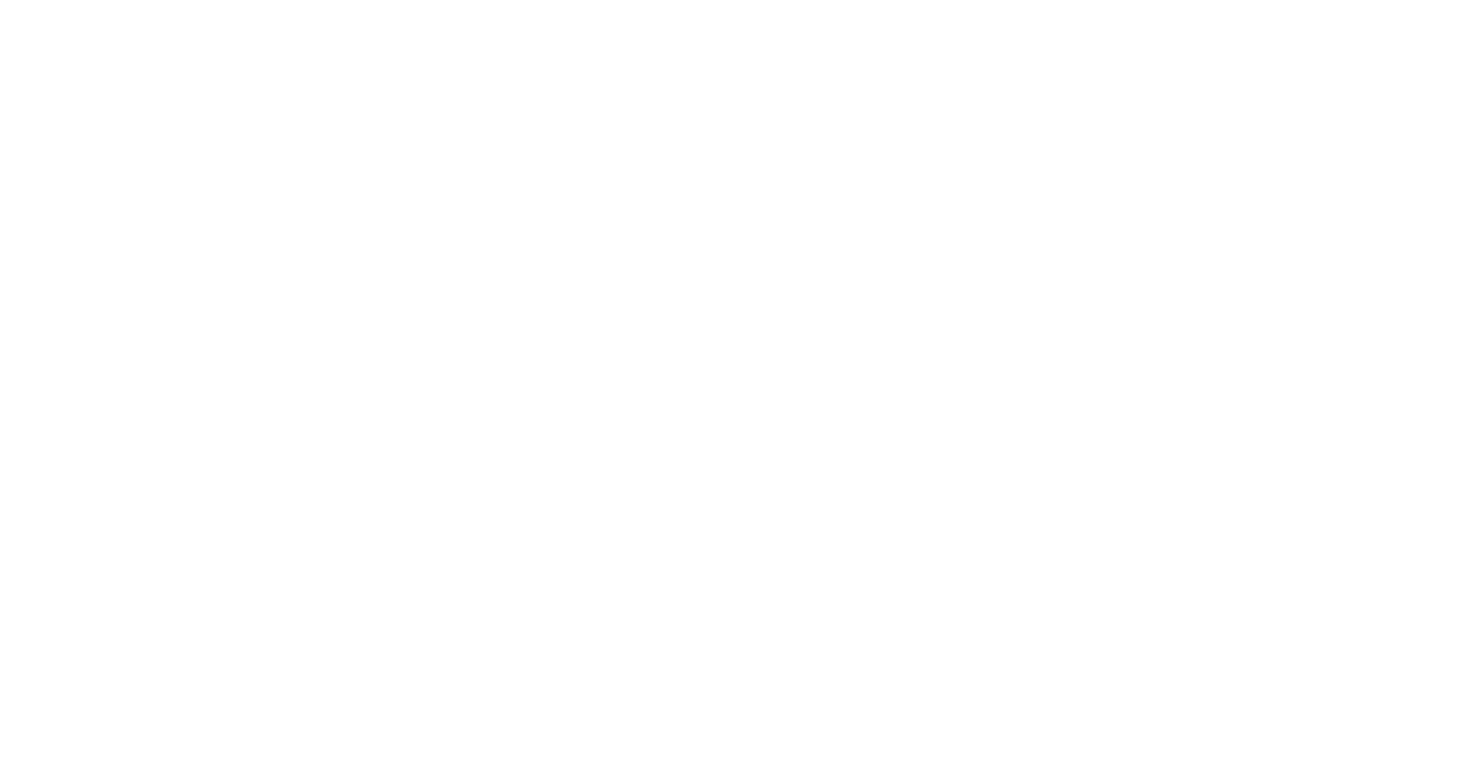 scroll, scrollTop: 0, scrollLeft: 0, axis: both 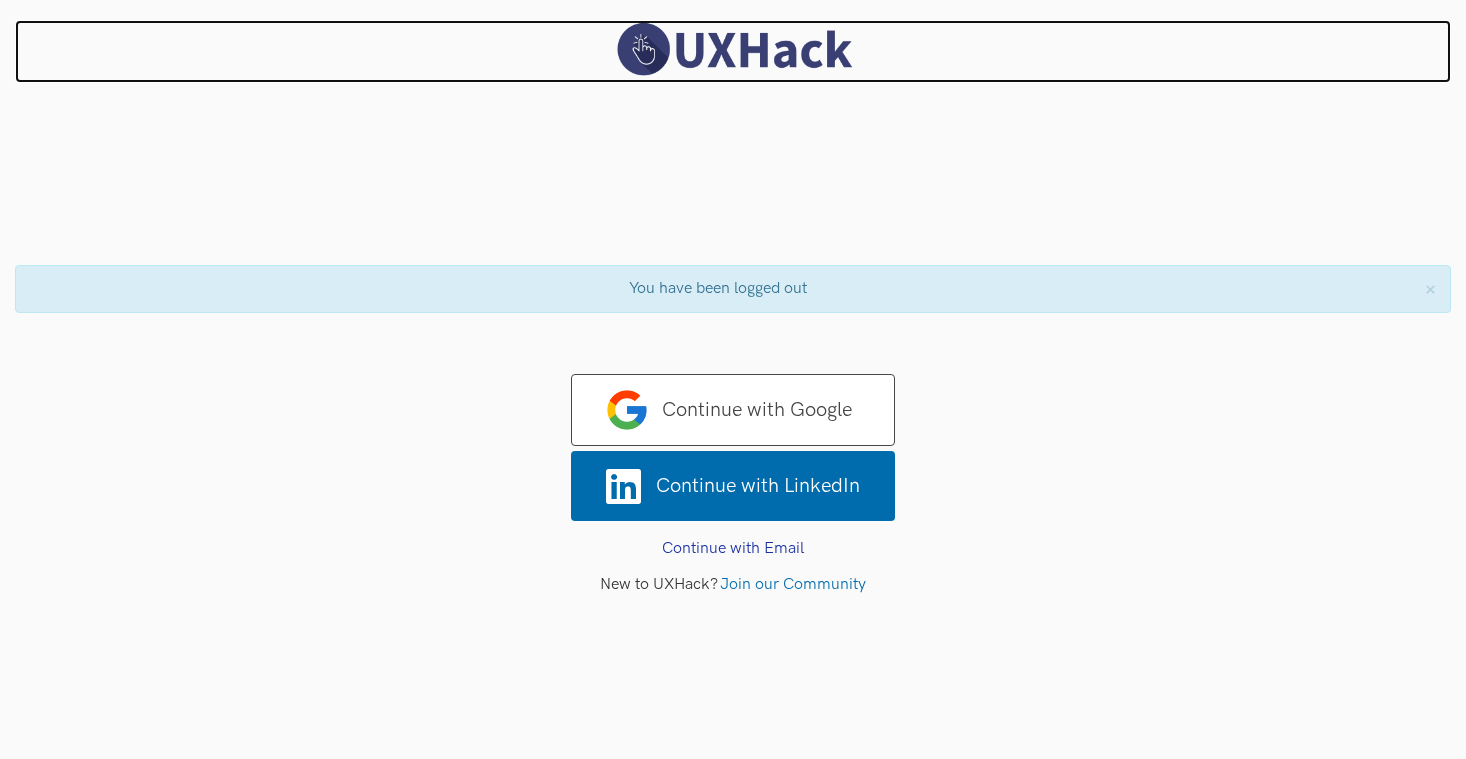 click at bounding box center (733, 49) 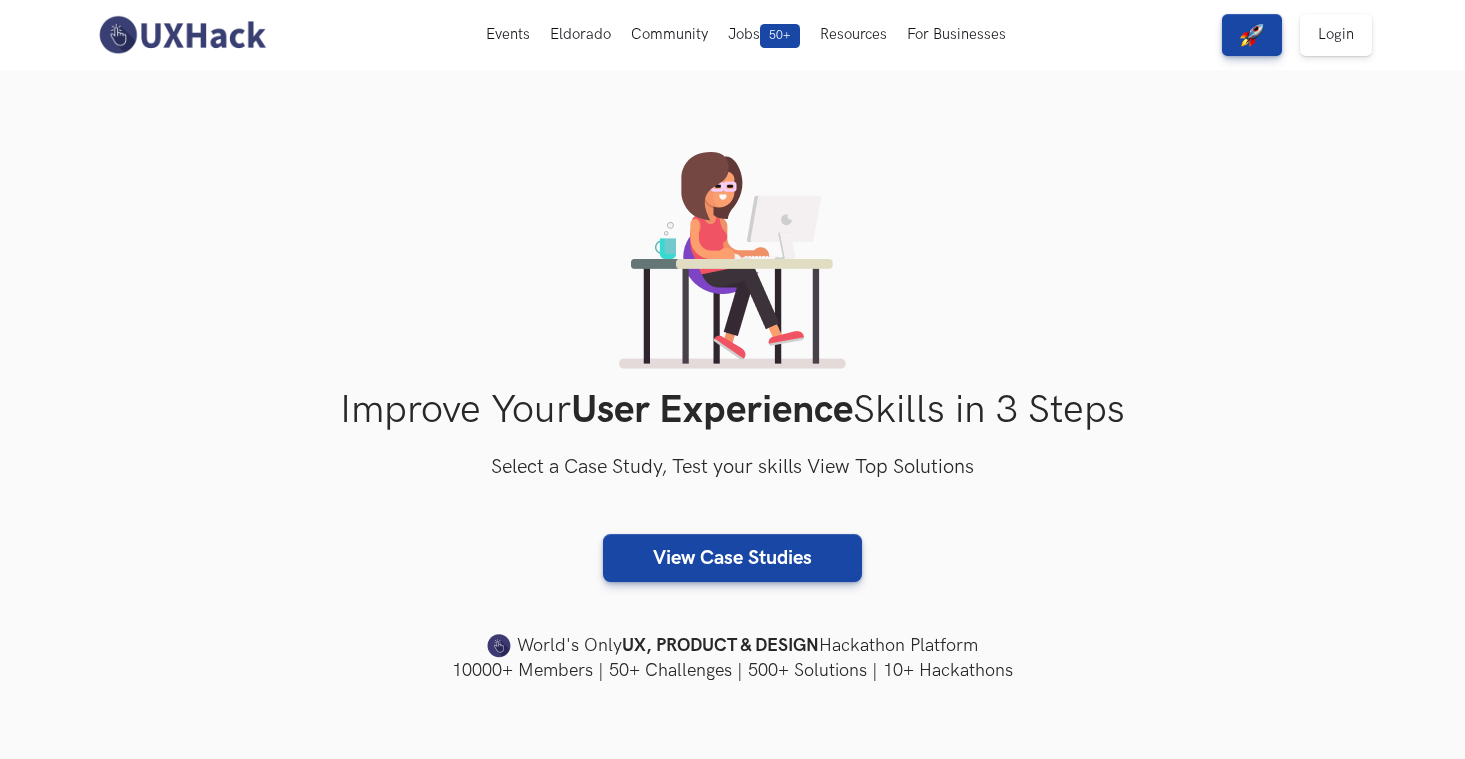 scroll, scrollTop: 0, scrollLeft: 0, axis: both 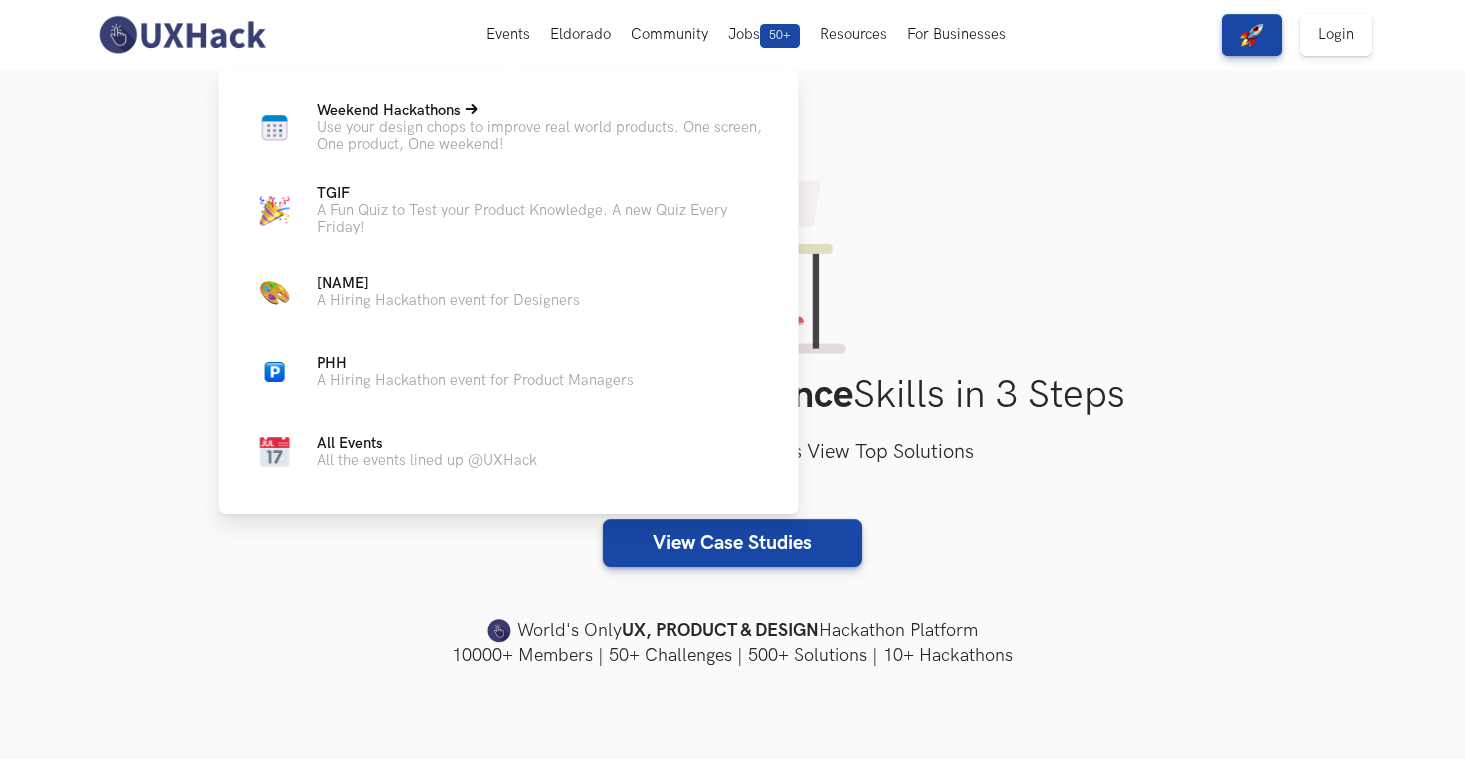 click on "Weekend Hackathons Live" at bounding box center (389, 110) 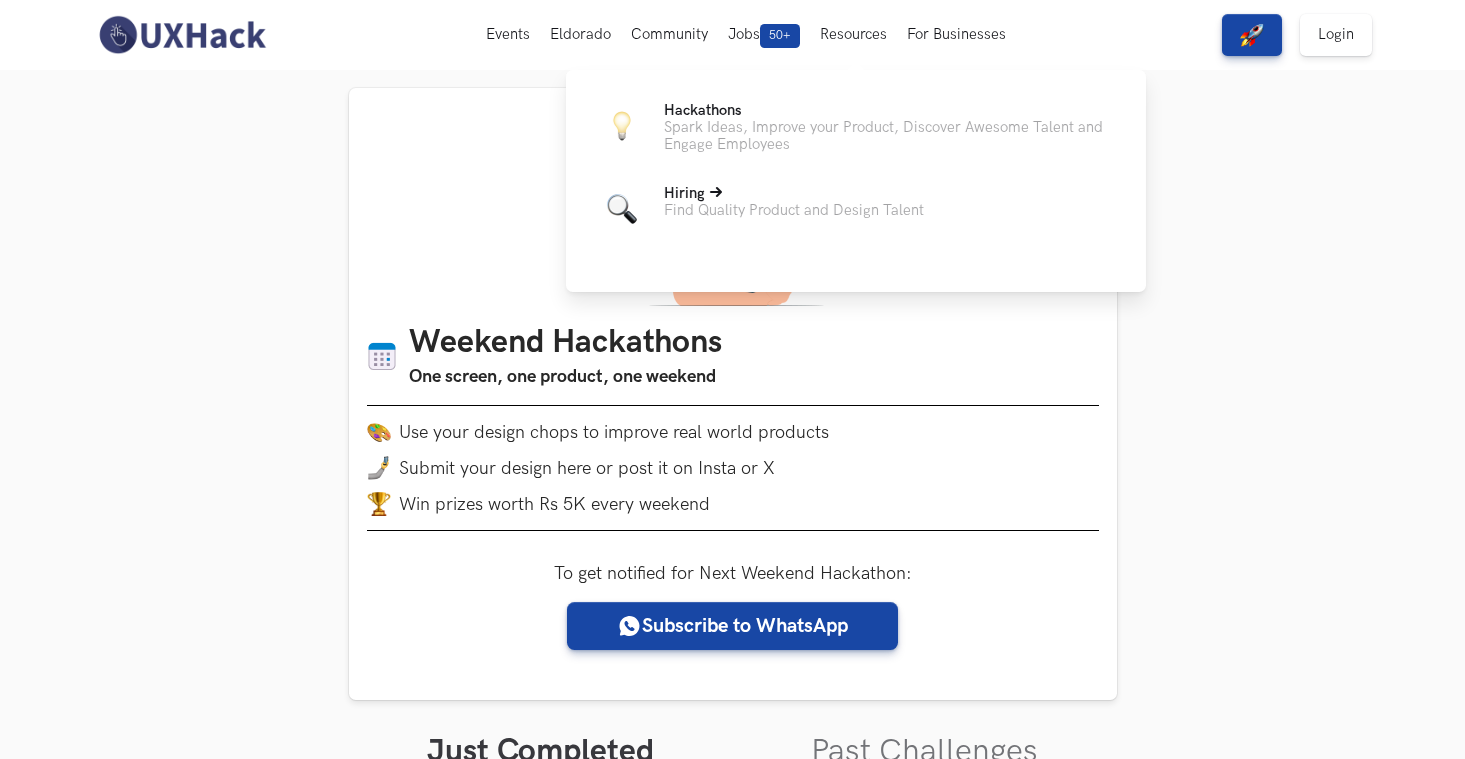 scroll, scrollTop: 0, scrollLeft: 0, axis: both 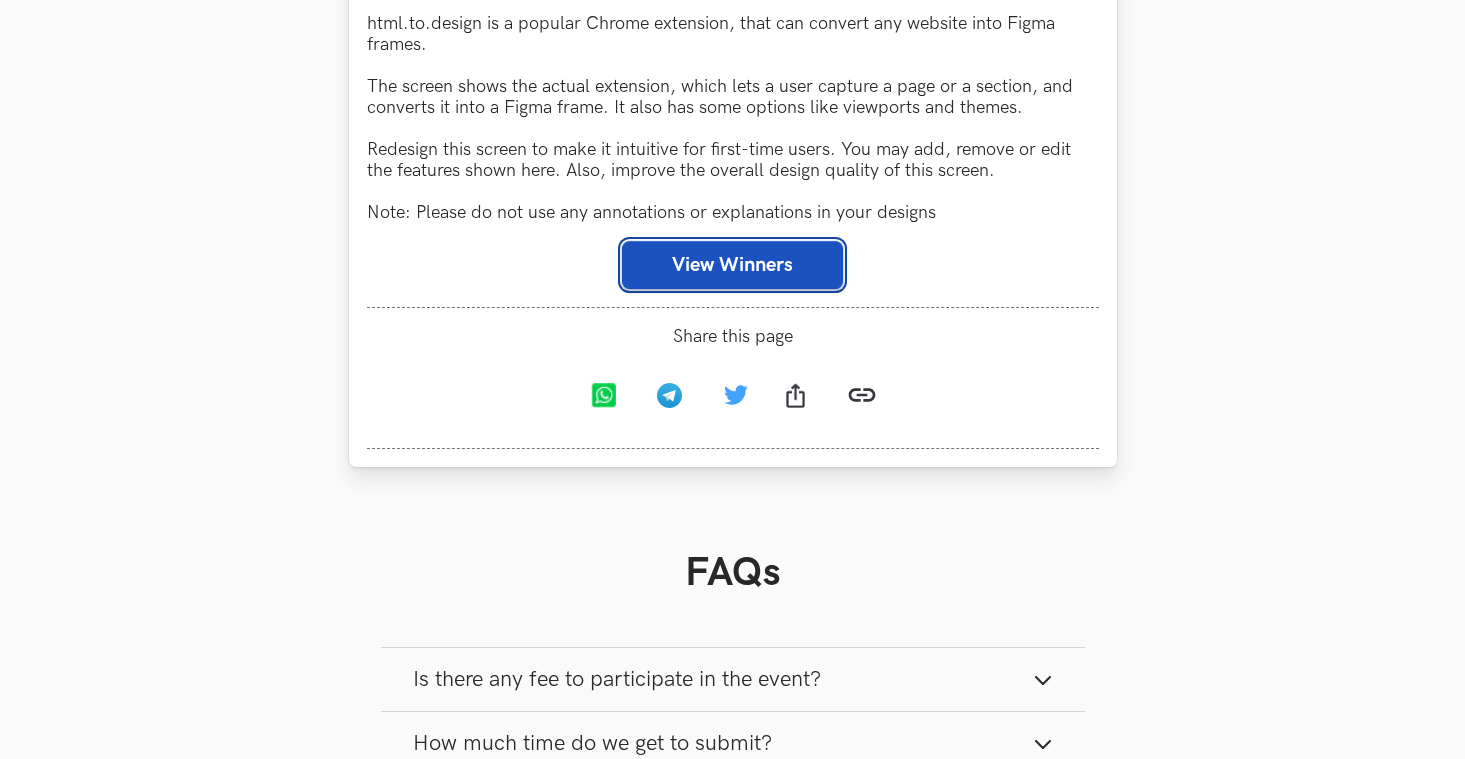 click on "View Winners" at bounding box center (732, 265) 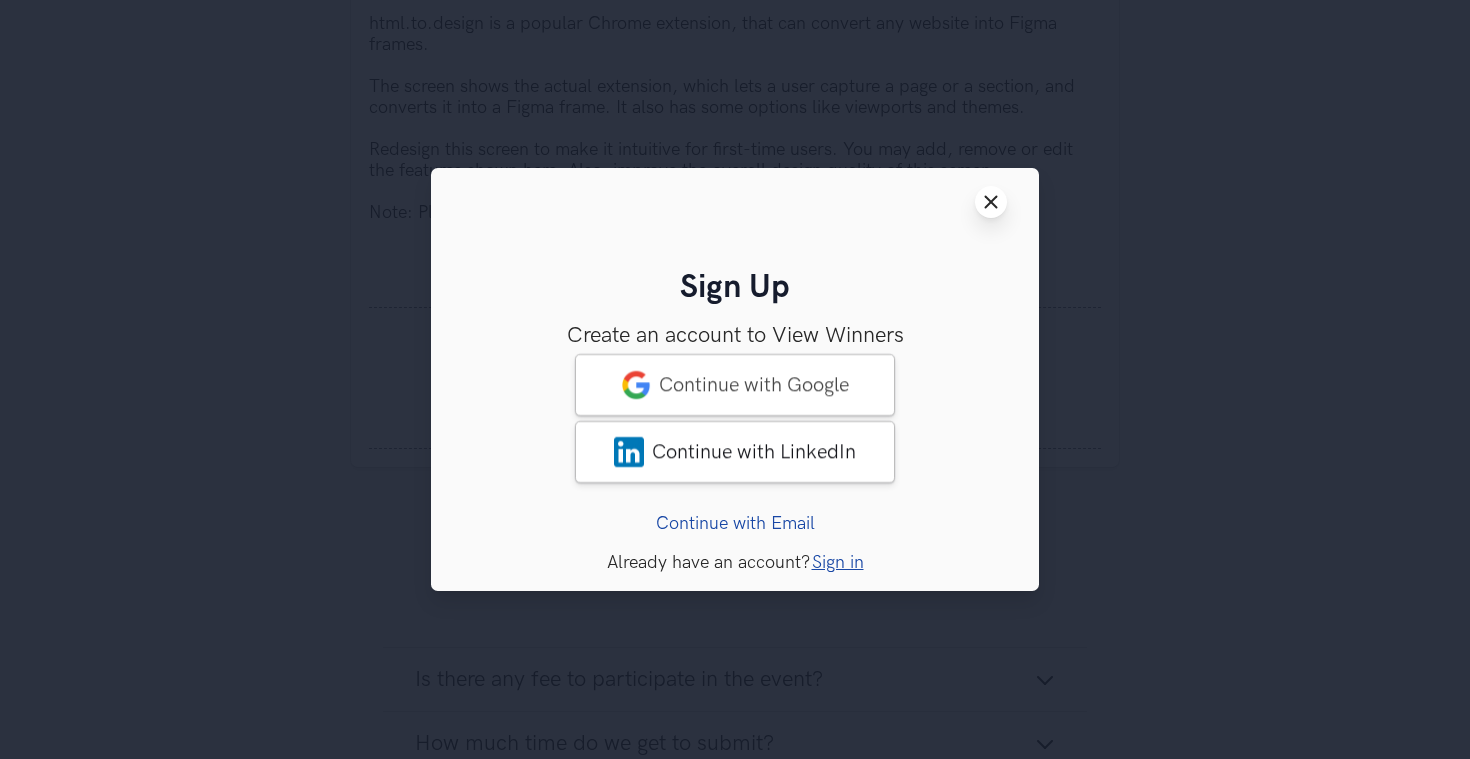 click 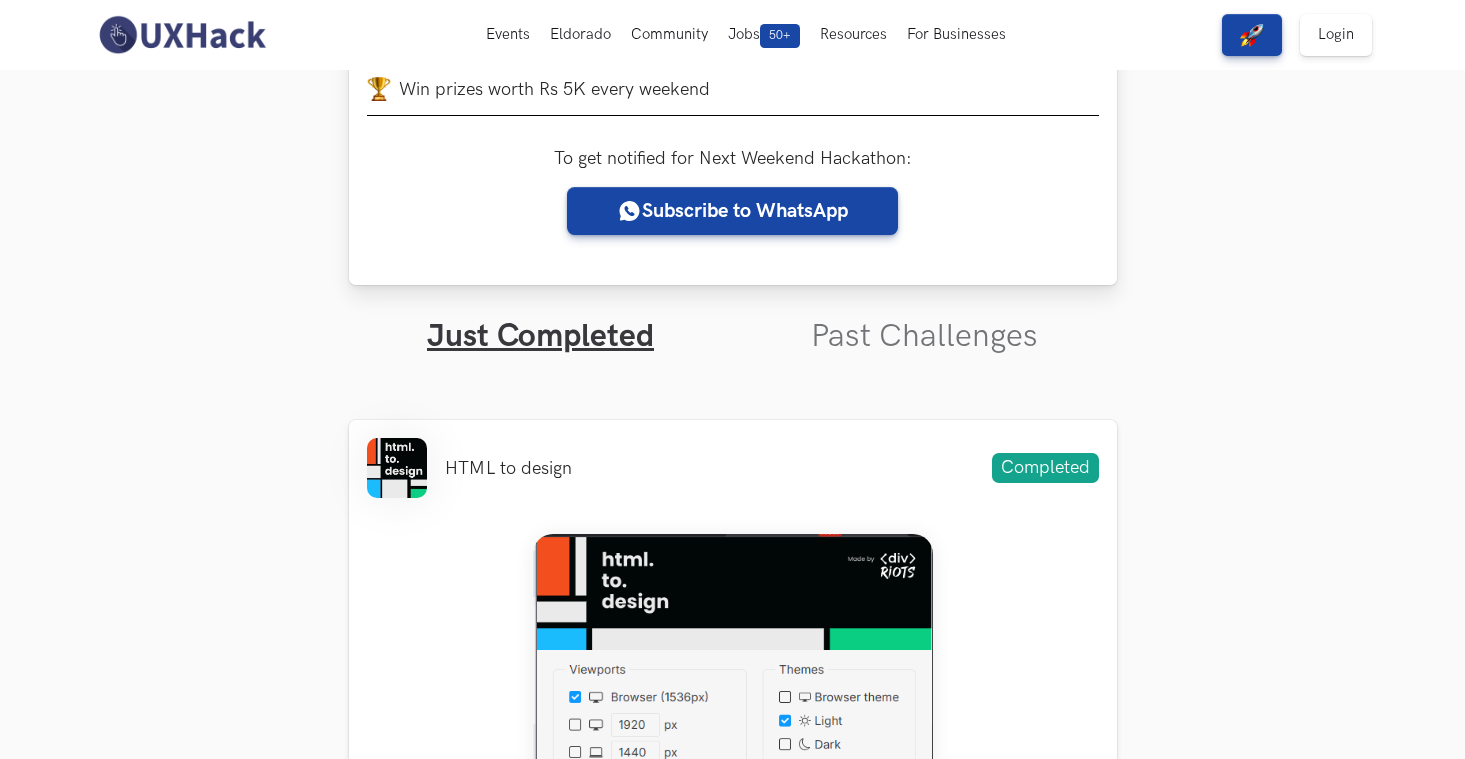 scroll, scrollTop: 384, scrollLeft: 0, axis: vertical 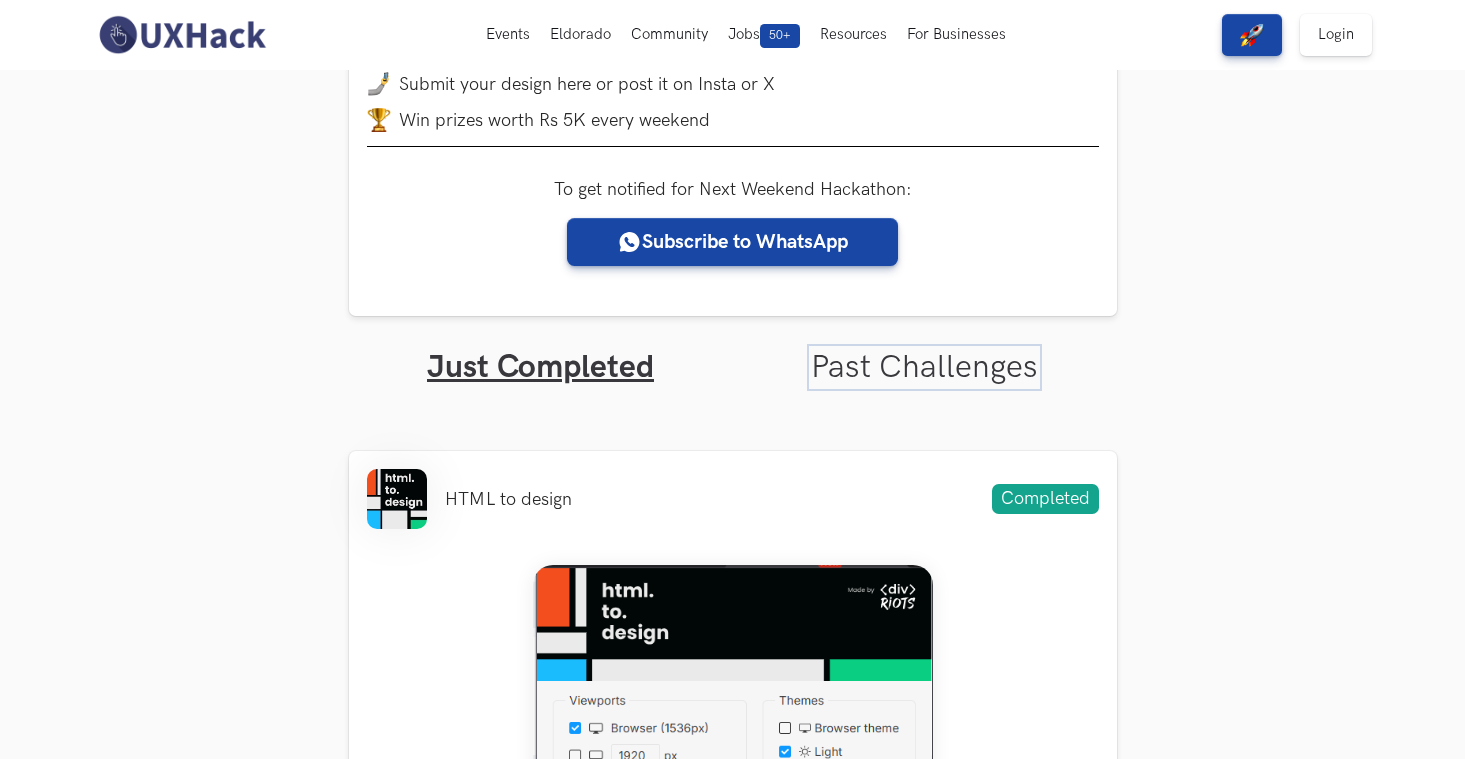 click on "Past Challenges" at bounding box center (924, 367) 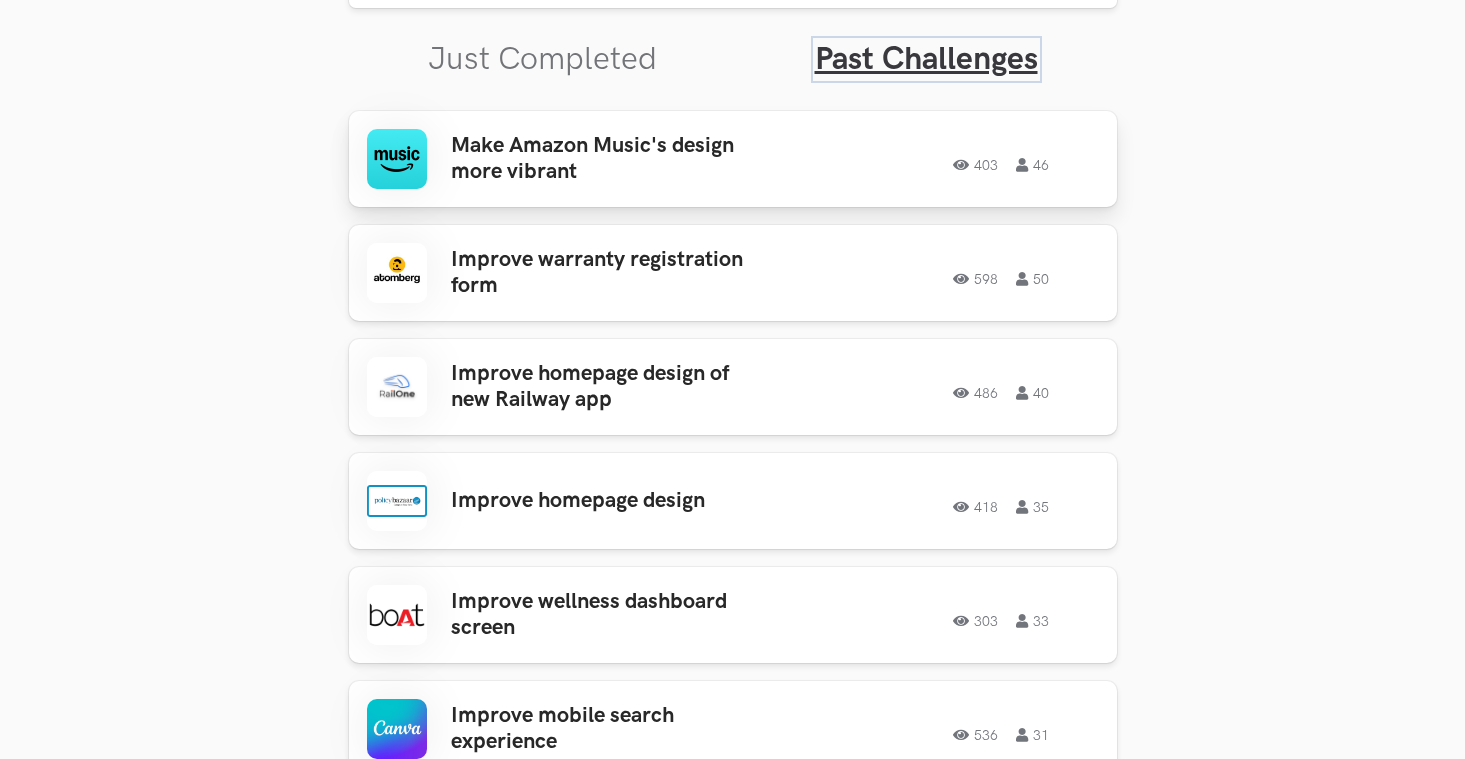 scroll, scrollTop: 741, scrollLeft: 0, axis: vertical 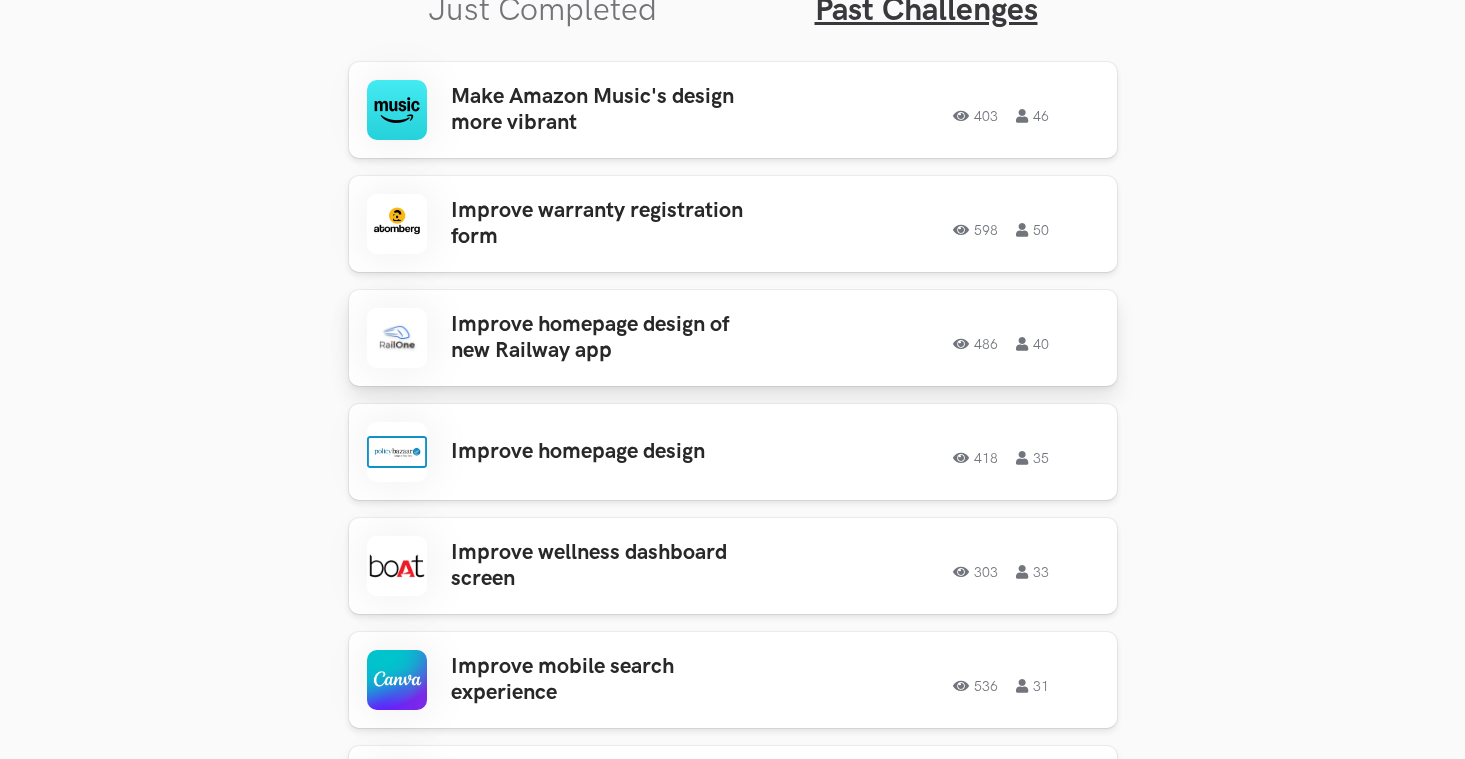 click on "Improve homepage design of new Railway app" at bounding box center (607, 338) 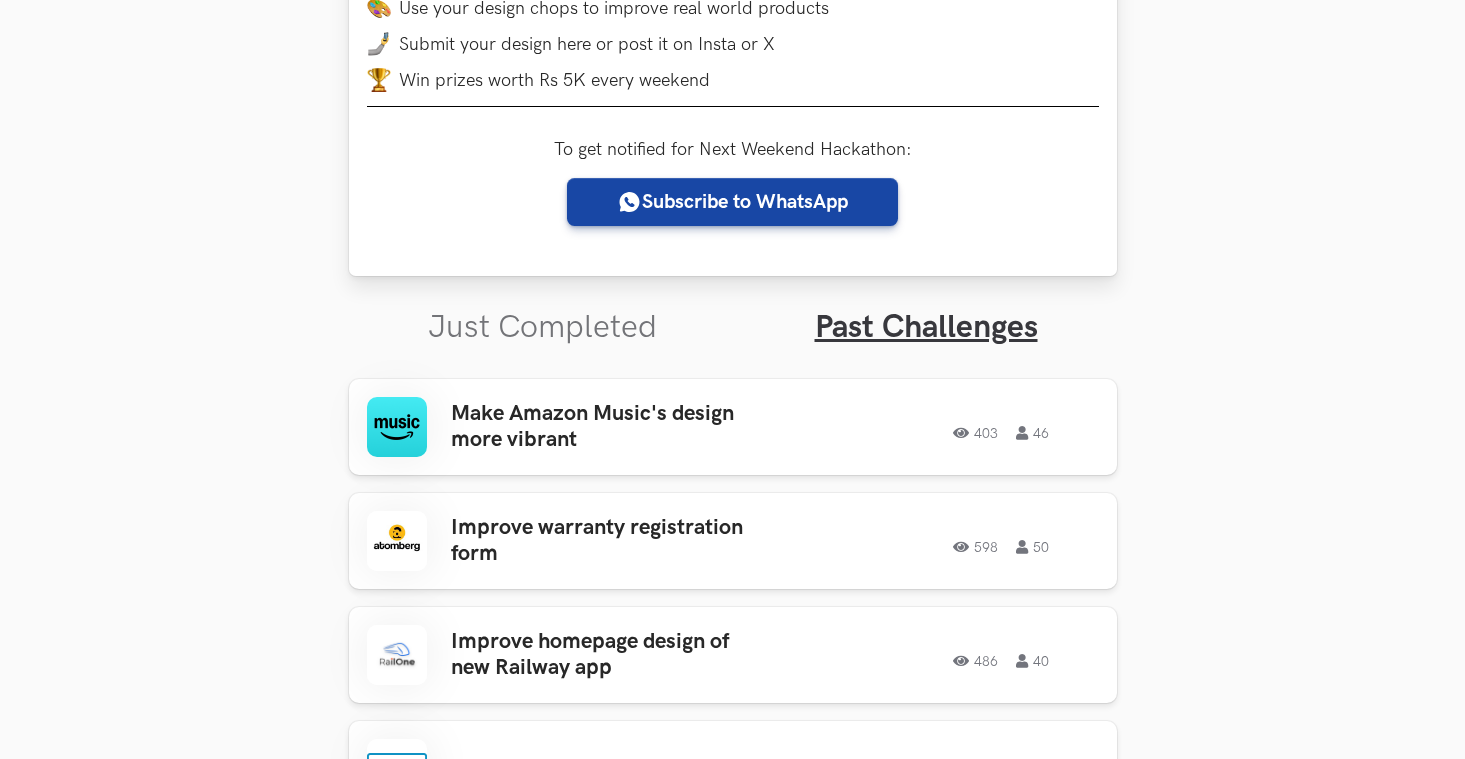 scroll, scrollTop: 556, scrollLeft: 0, axis: vertical 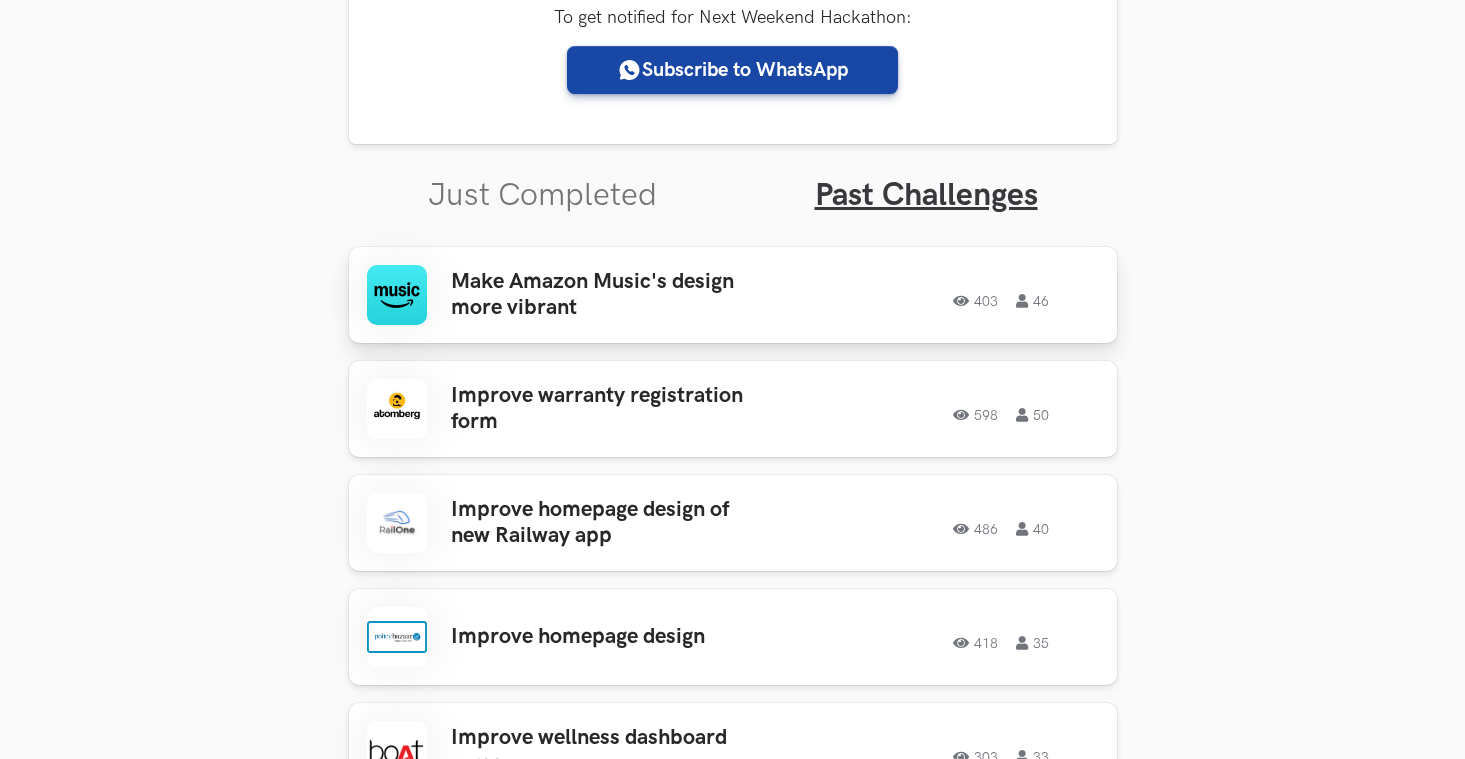 click on "Make Amazon Music's design more vibrant" at bounding box center [607, 295] 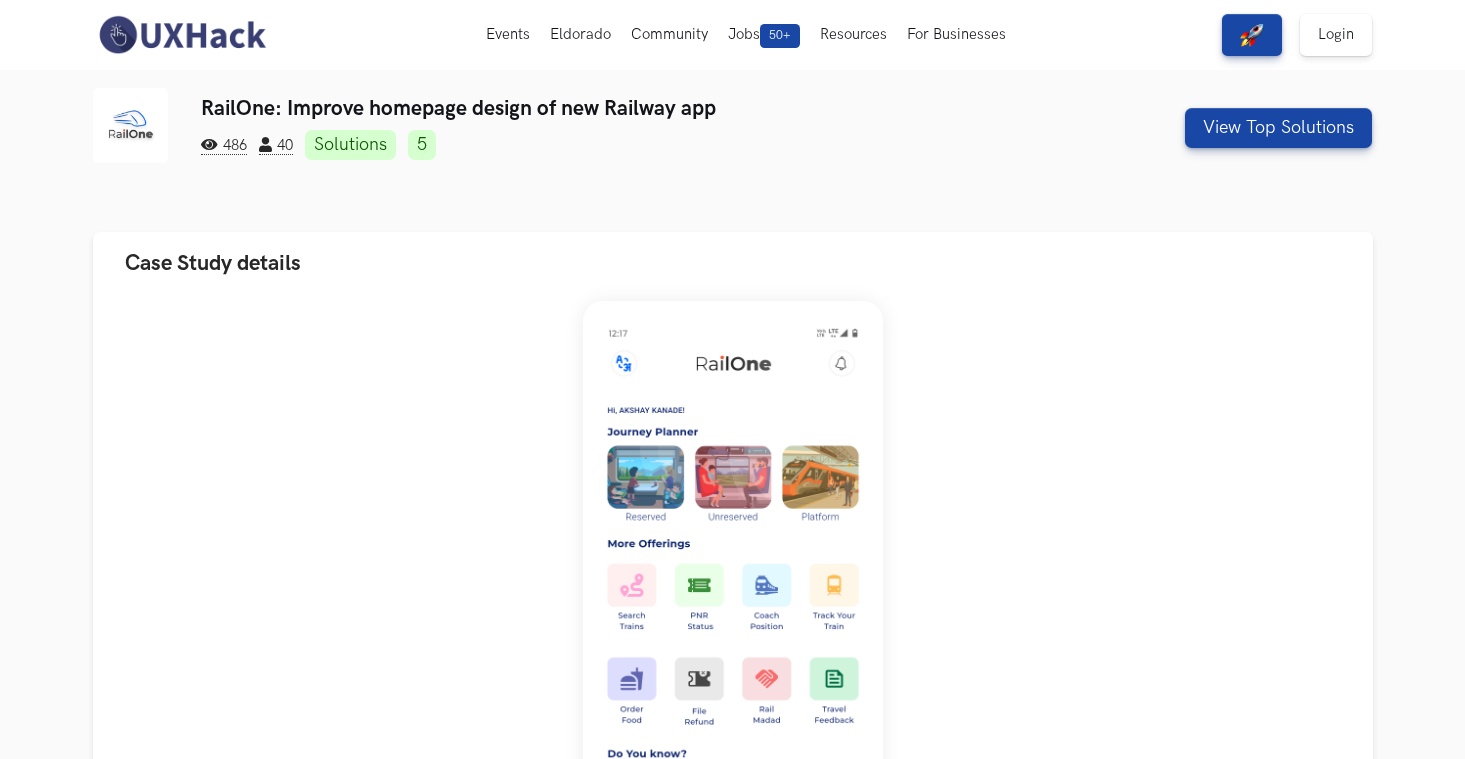 scroll, scrollTop: 0, scrollLeft: 0, axis: both 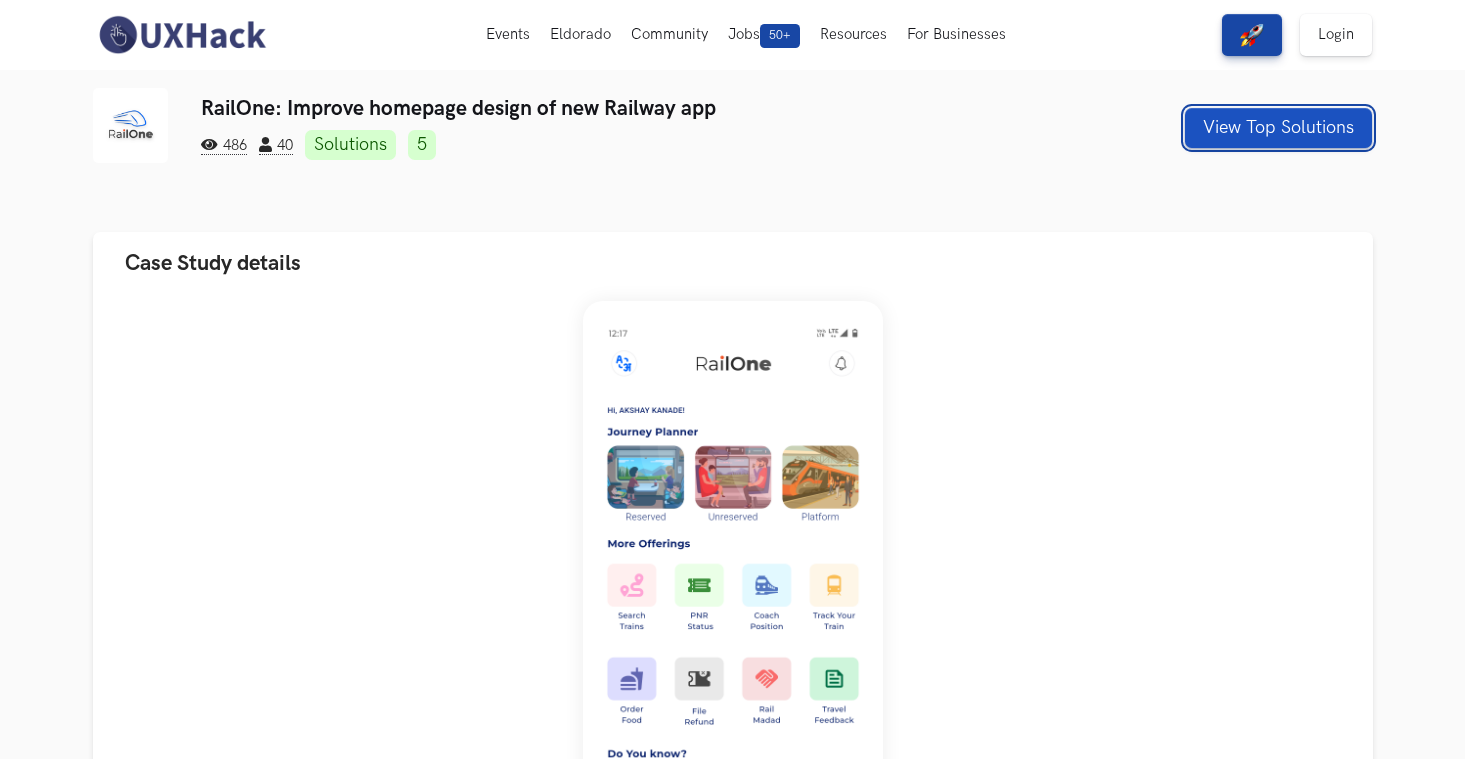 click on "View Top Solutions" at bounding box center [1278, 128] 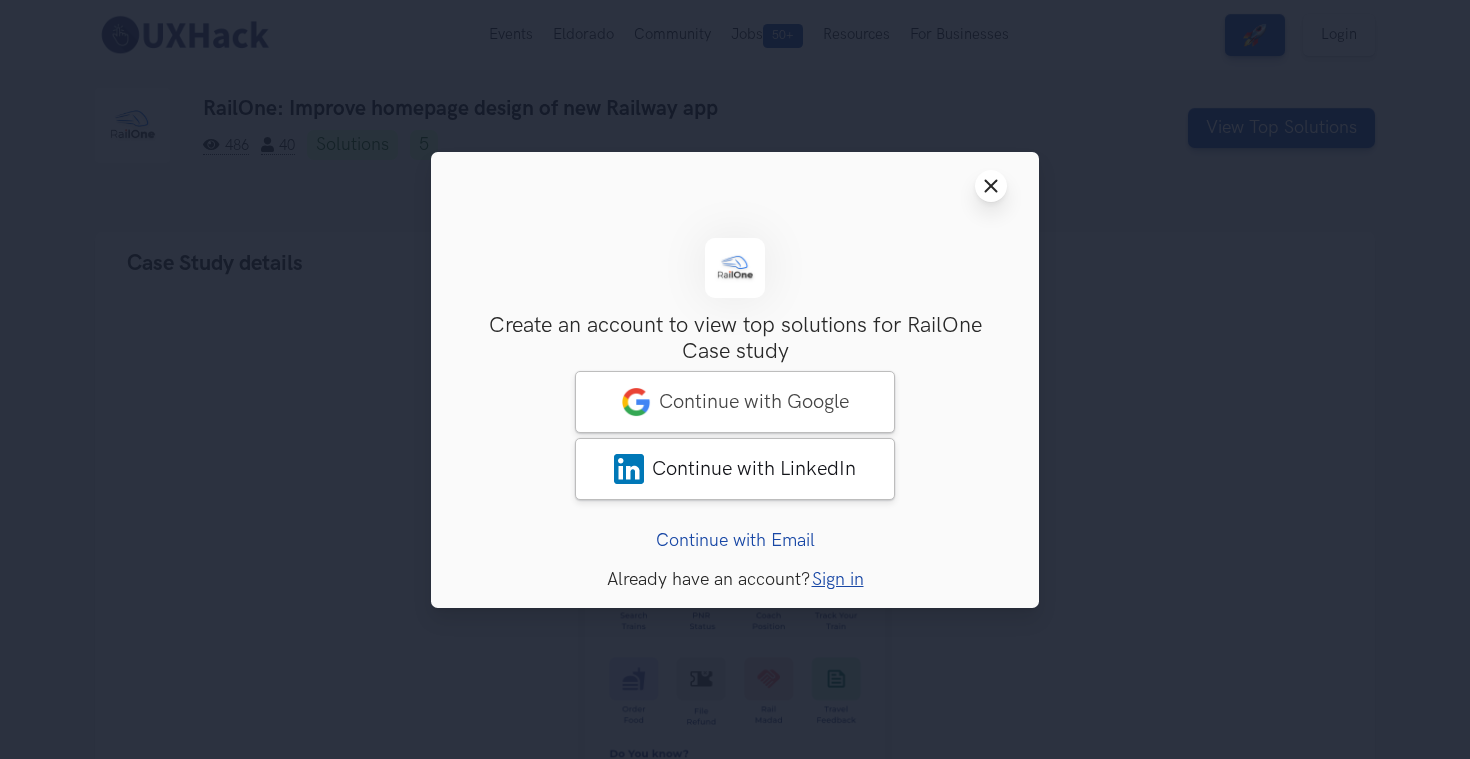 click on "Close modal window" 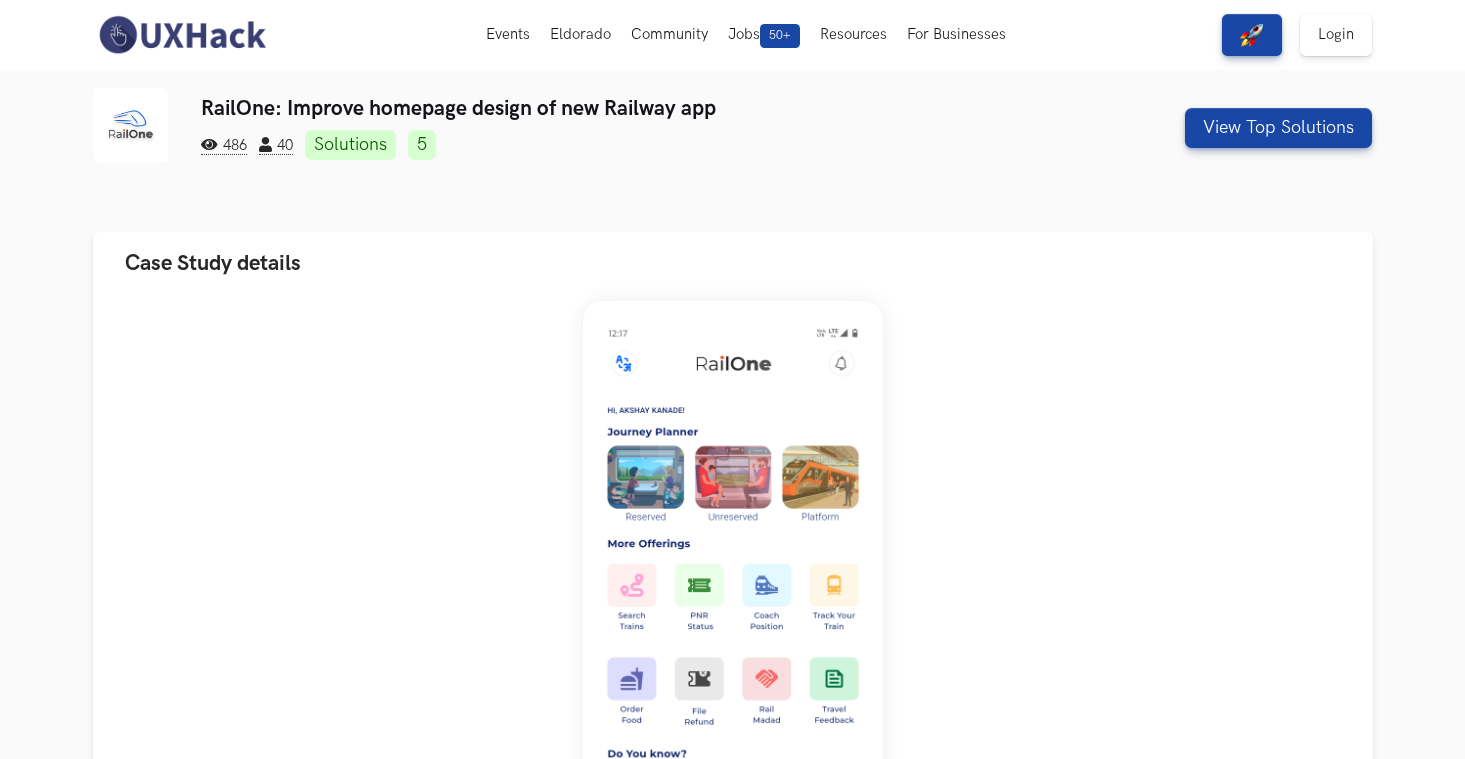 click on "486  40 Solutions 5" at bounding box center [624, 145] 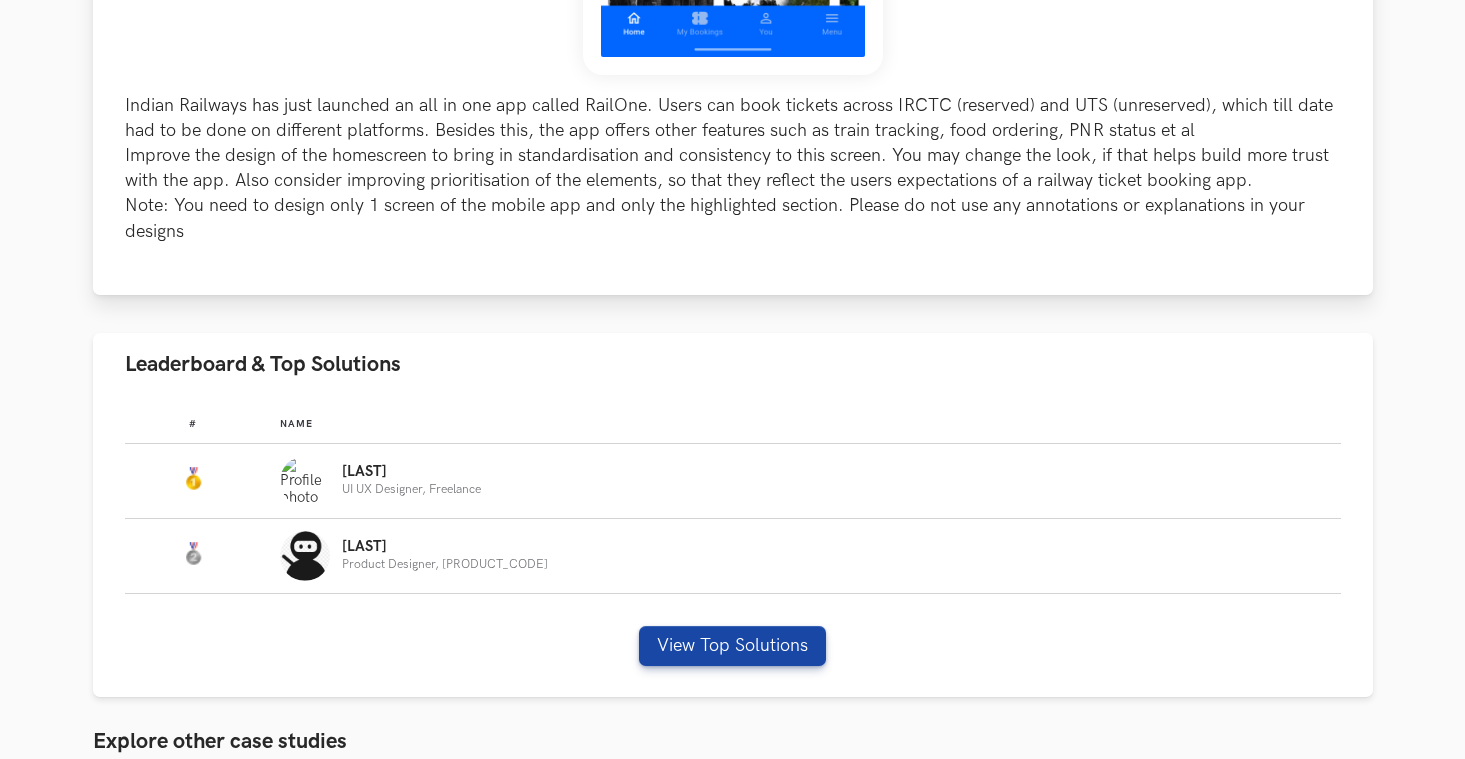 scroll, scrollTop: 1043, scrollLeft: 0, axis: vertical 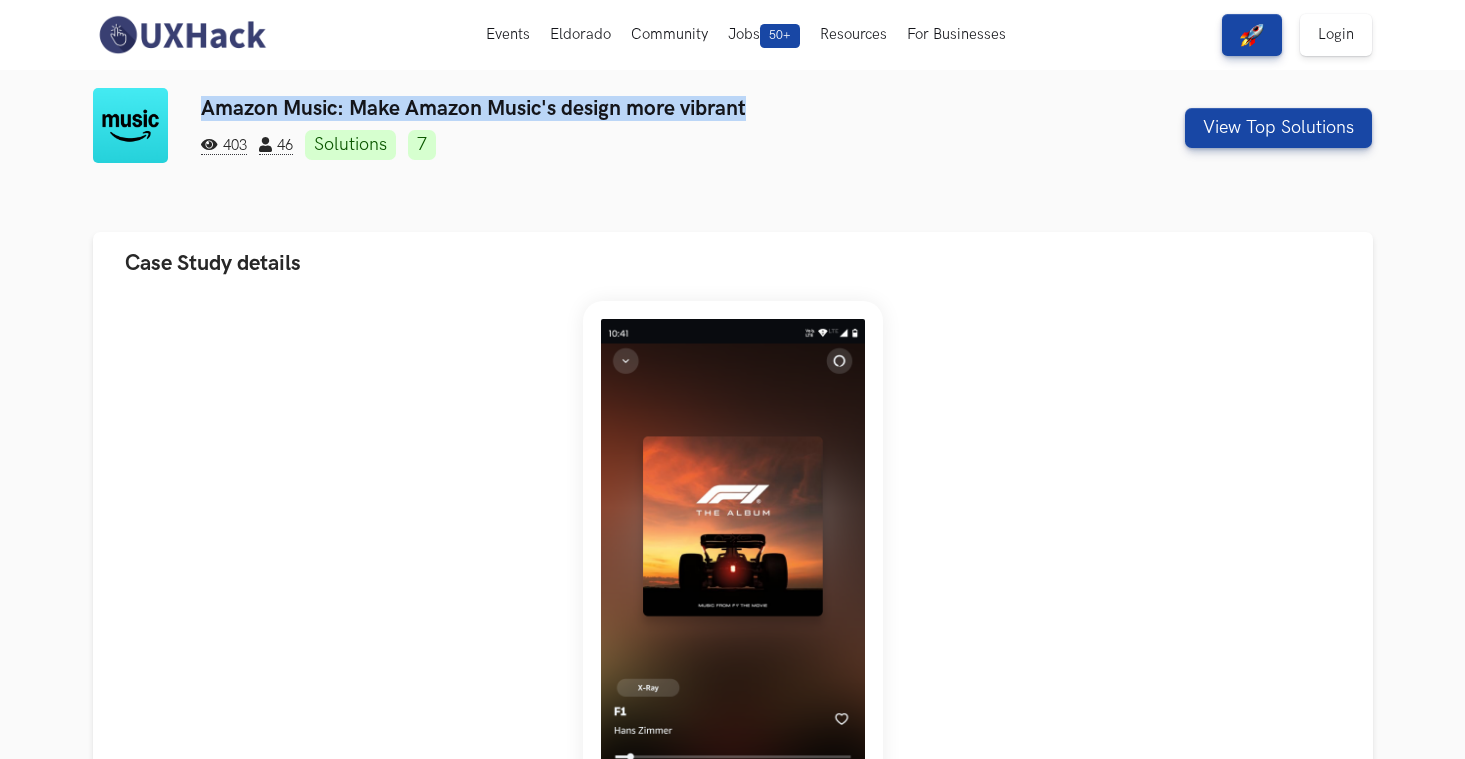 drag, startPoint x: 754, startPoint y: 106, endPoint x: 195, endPoint y: 108, distance: 559.0036 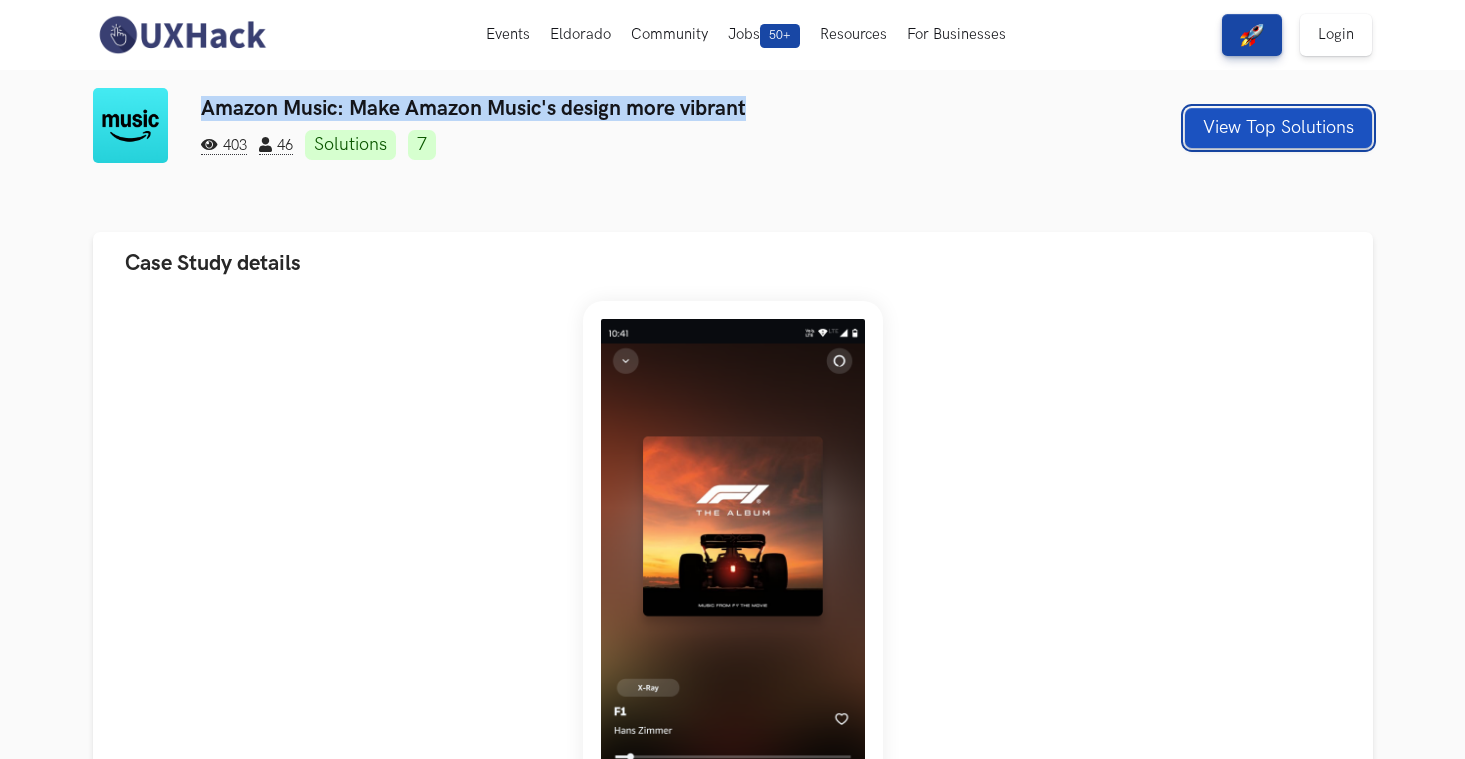 click on "View Top Solutions" at bounding box center (1278, 128) 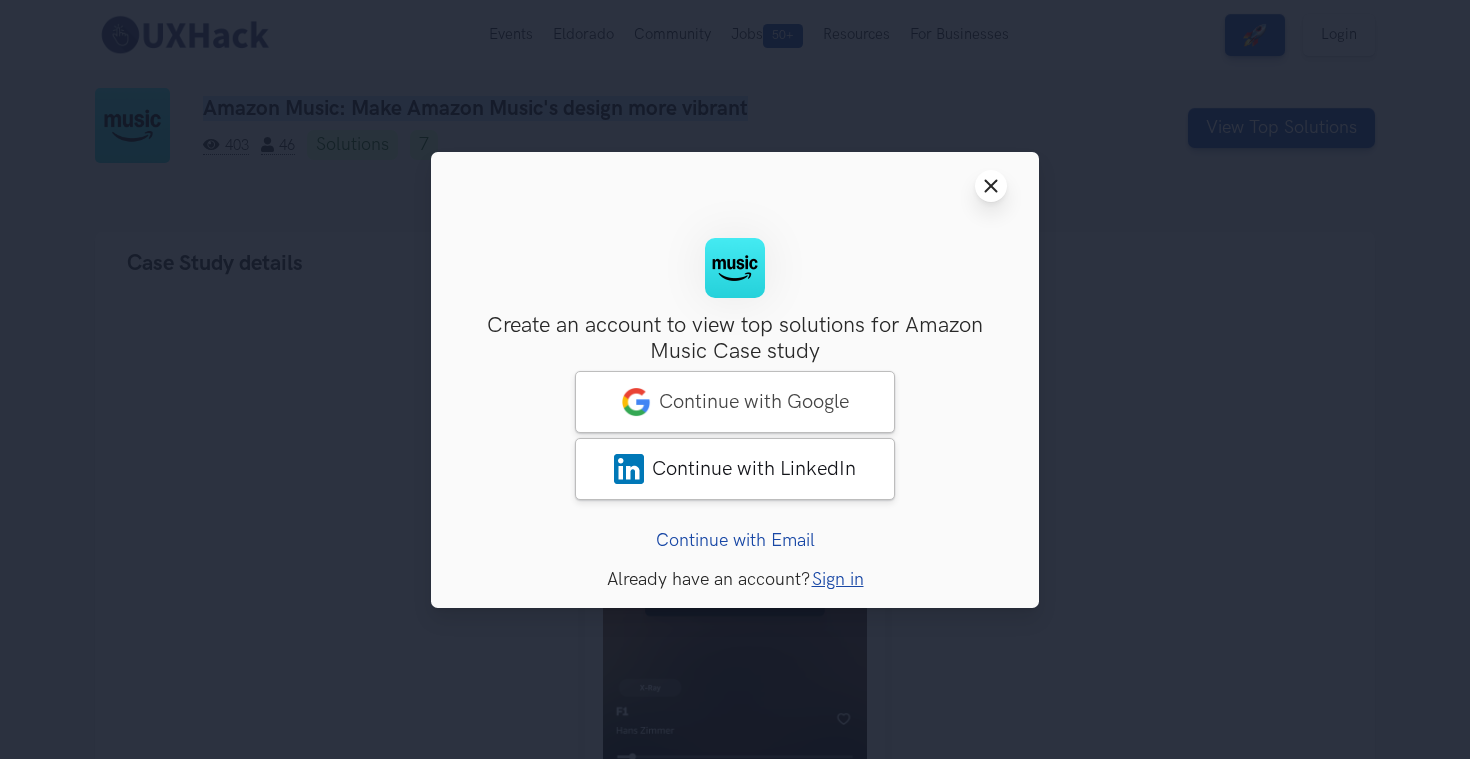 click 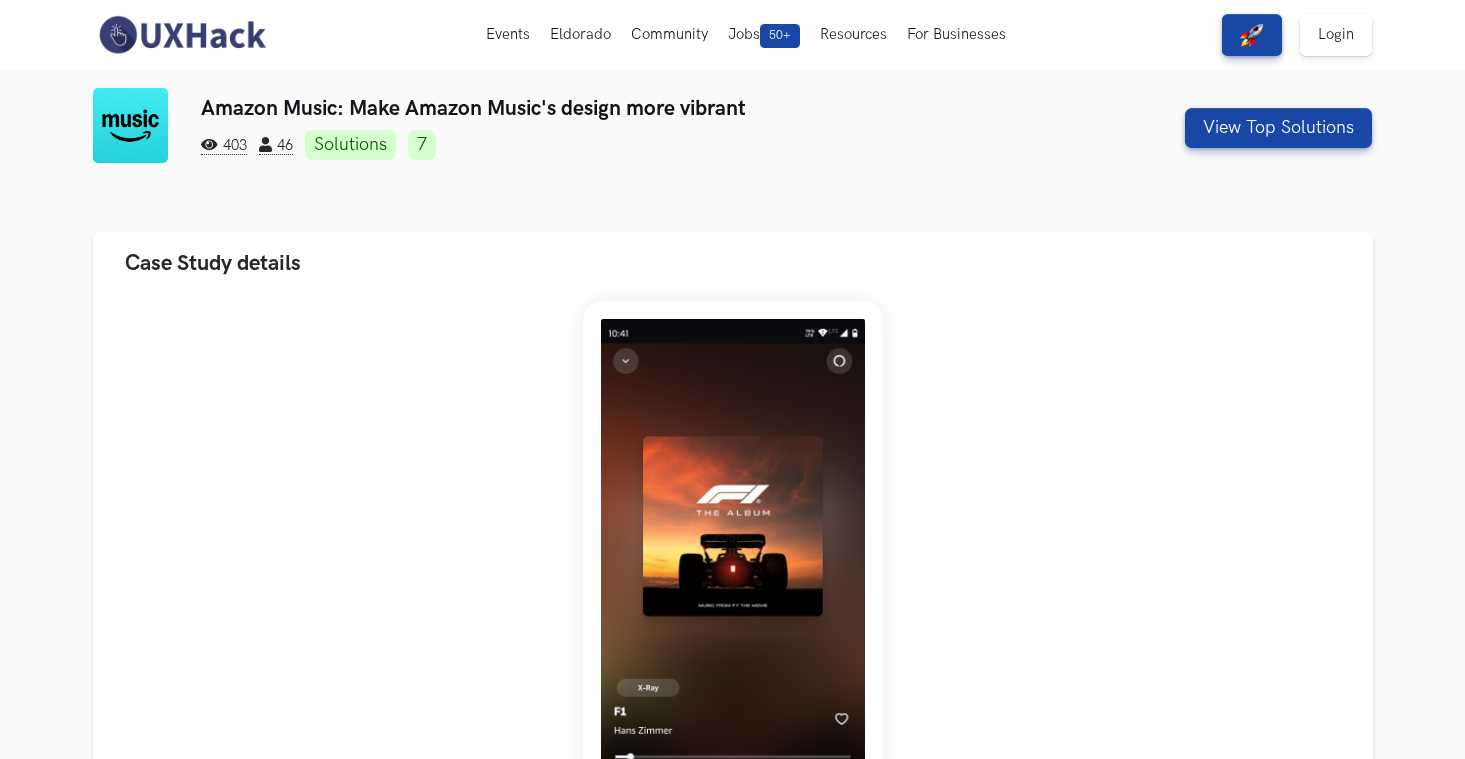 click on "403  46 Solutions 7" at bounding box center [624, 145] 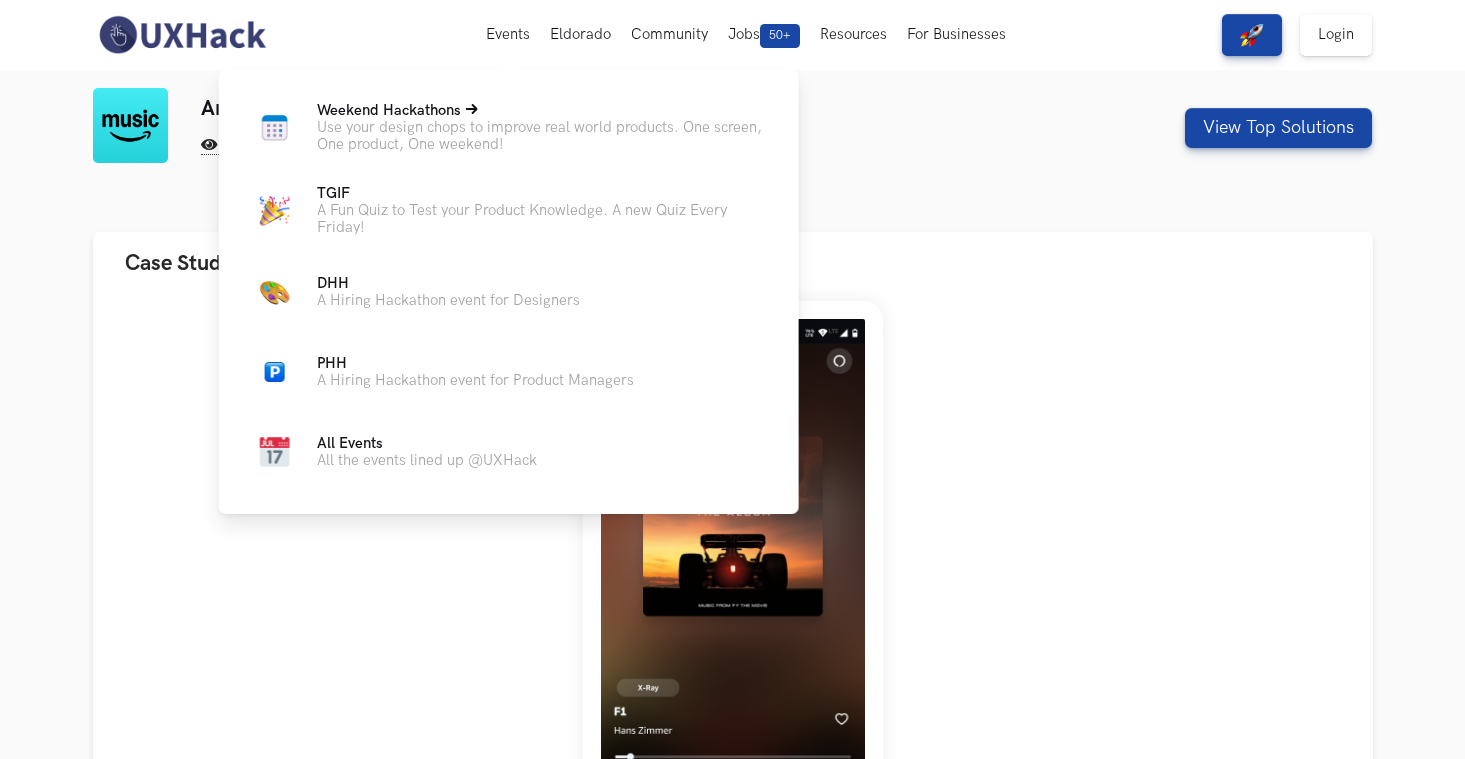click on "Weekend Hackathons  Live" at bounding box center (389, 110) 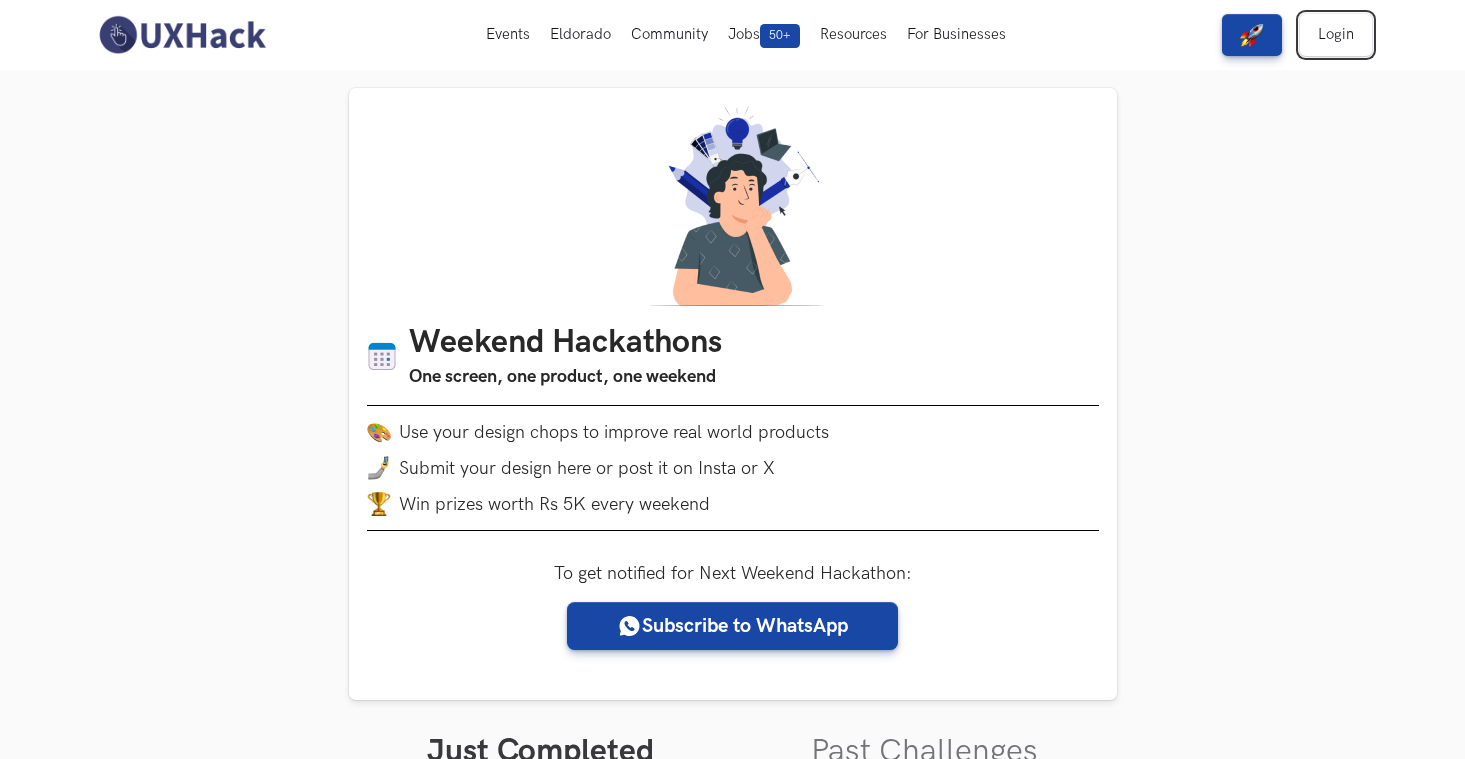 scroll, scrollTop: 0, scrollLeft: 0, axis: both 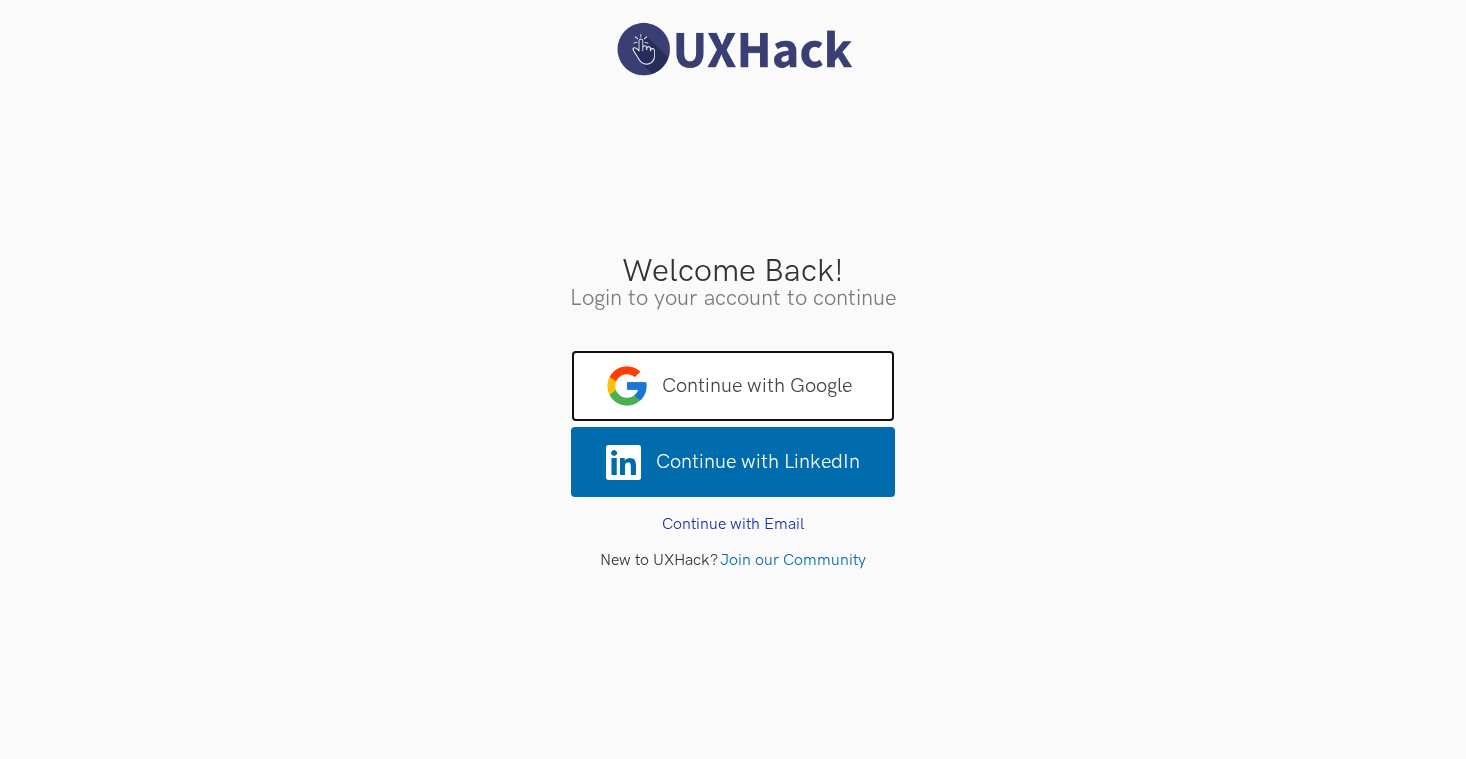 click on "Continue with Google" at bounding box center (733, 386) 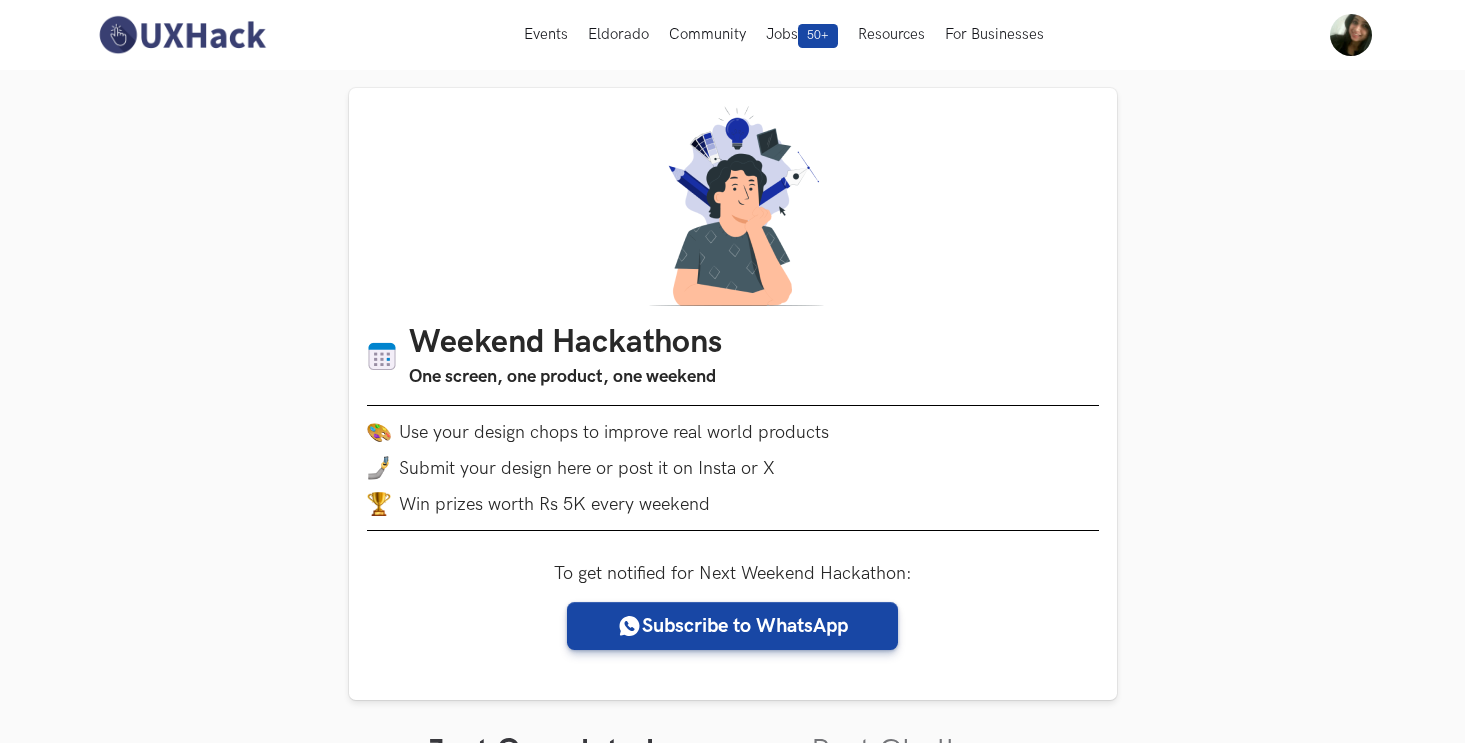 scroll, scrollTop: 0, scrollLeft: 0, axis: both 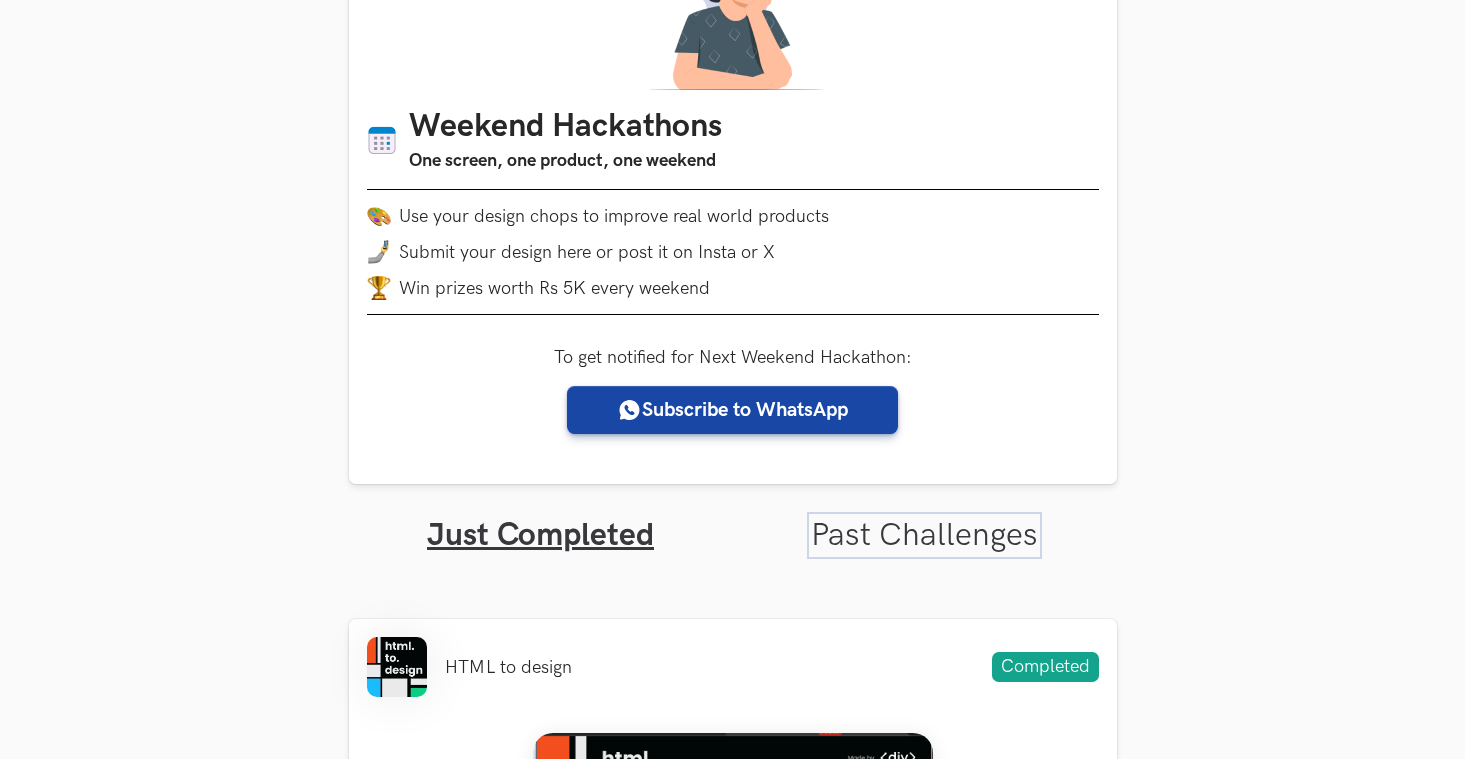 click on "Past Challenges" at bounding box center [924, 535] 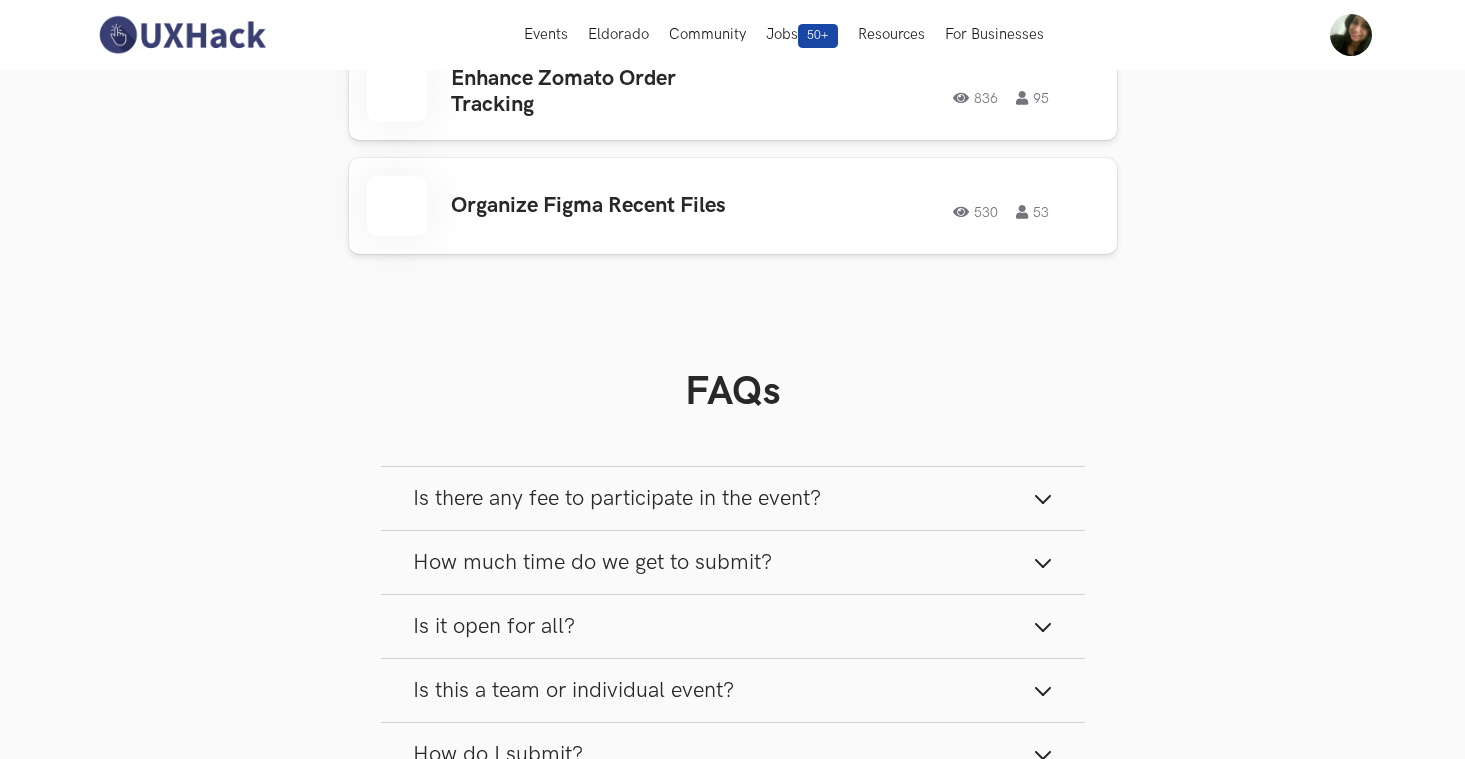 scroll, scrollTop: 7336, scrollLeft: 0, axis: vertical 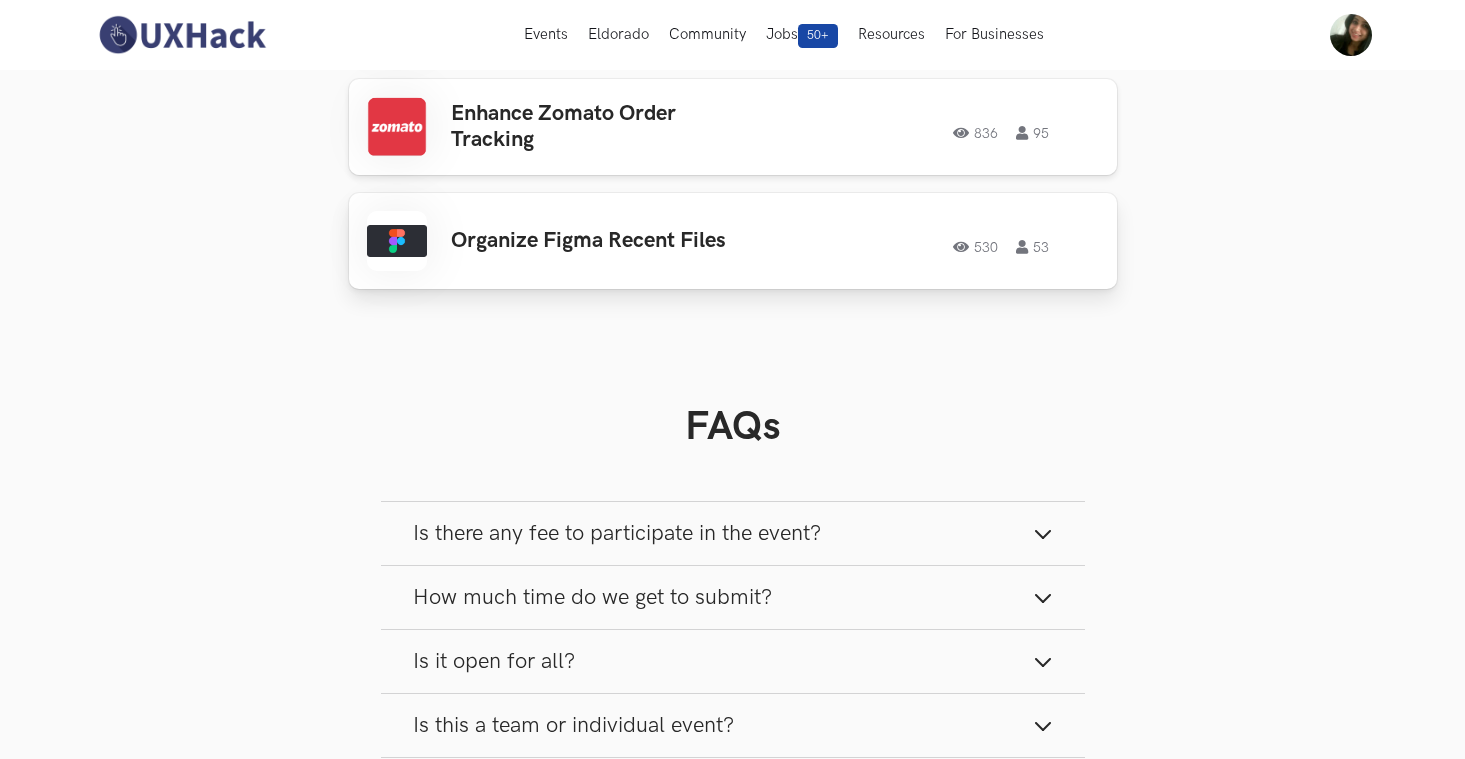 click on "Organize Figma Recent Files" at bounding box center [607, 241] 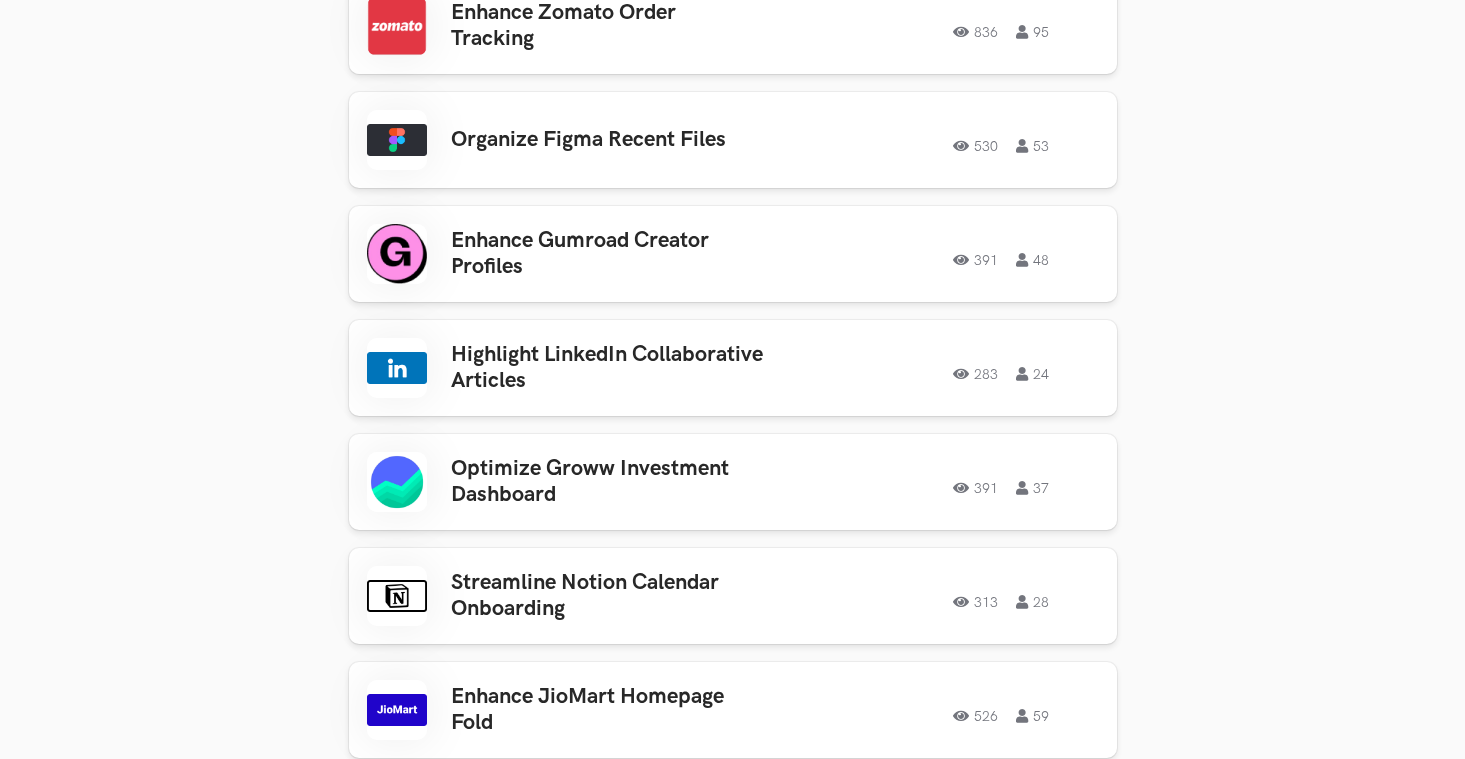 scroll, scrollTop: 7545, scrollLeft: 0, axis: vertical 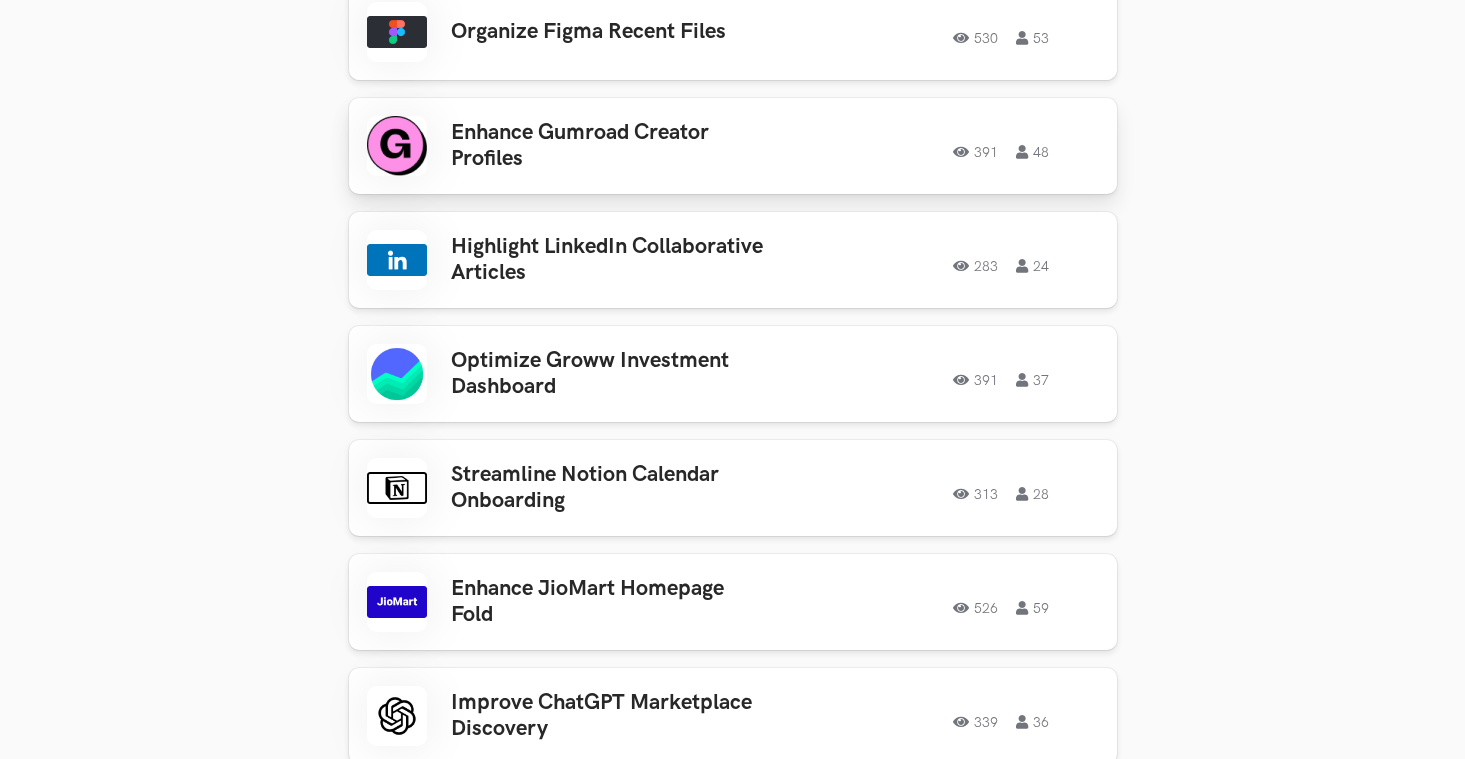 click on "Enhance Gumroad Creator Profiles" at bounding box center (607, 146) 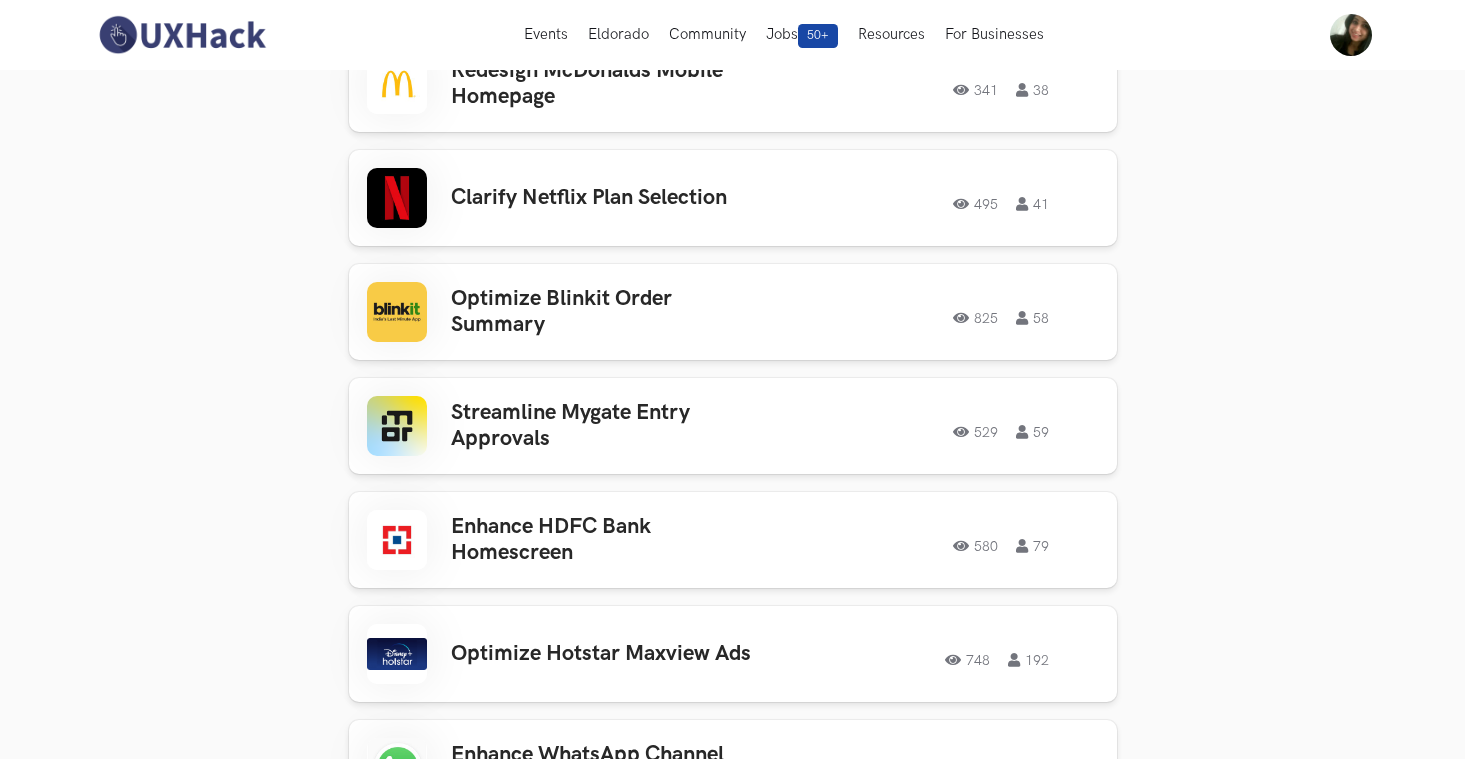 scroll, scrollTop: 5605, scrollLeft: 0, axis: vertical 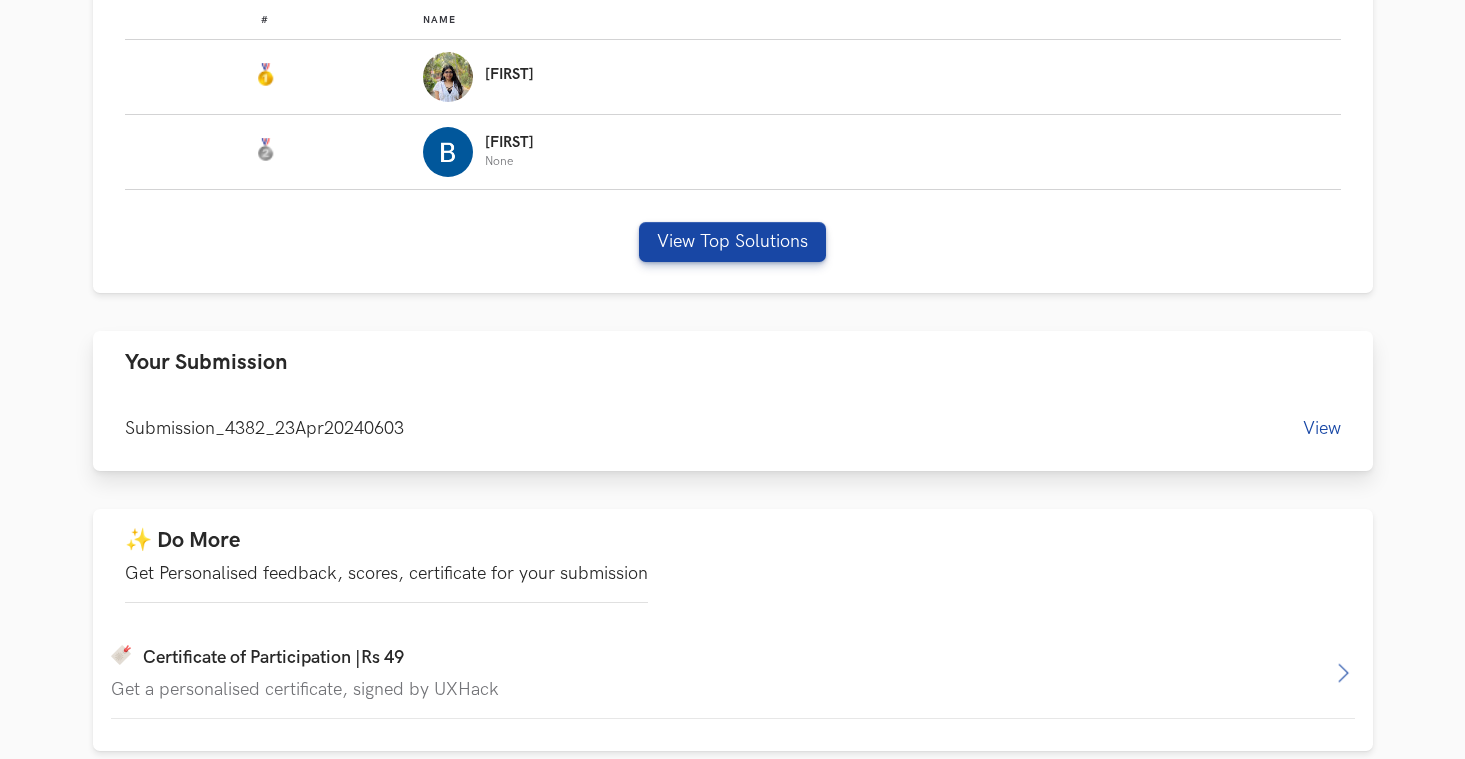 click on "View" at bounding box center [1322, 428] 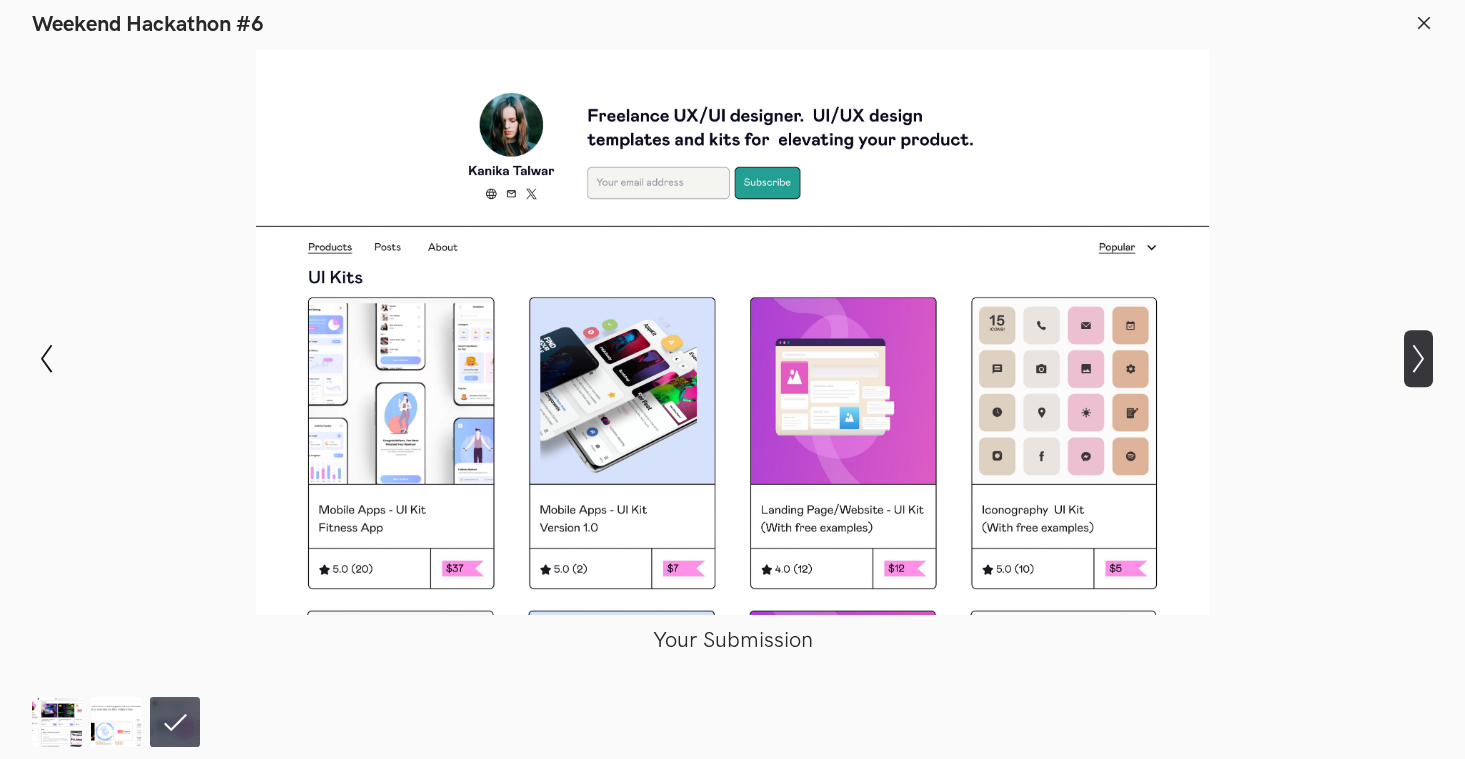 click on "Show next slide" 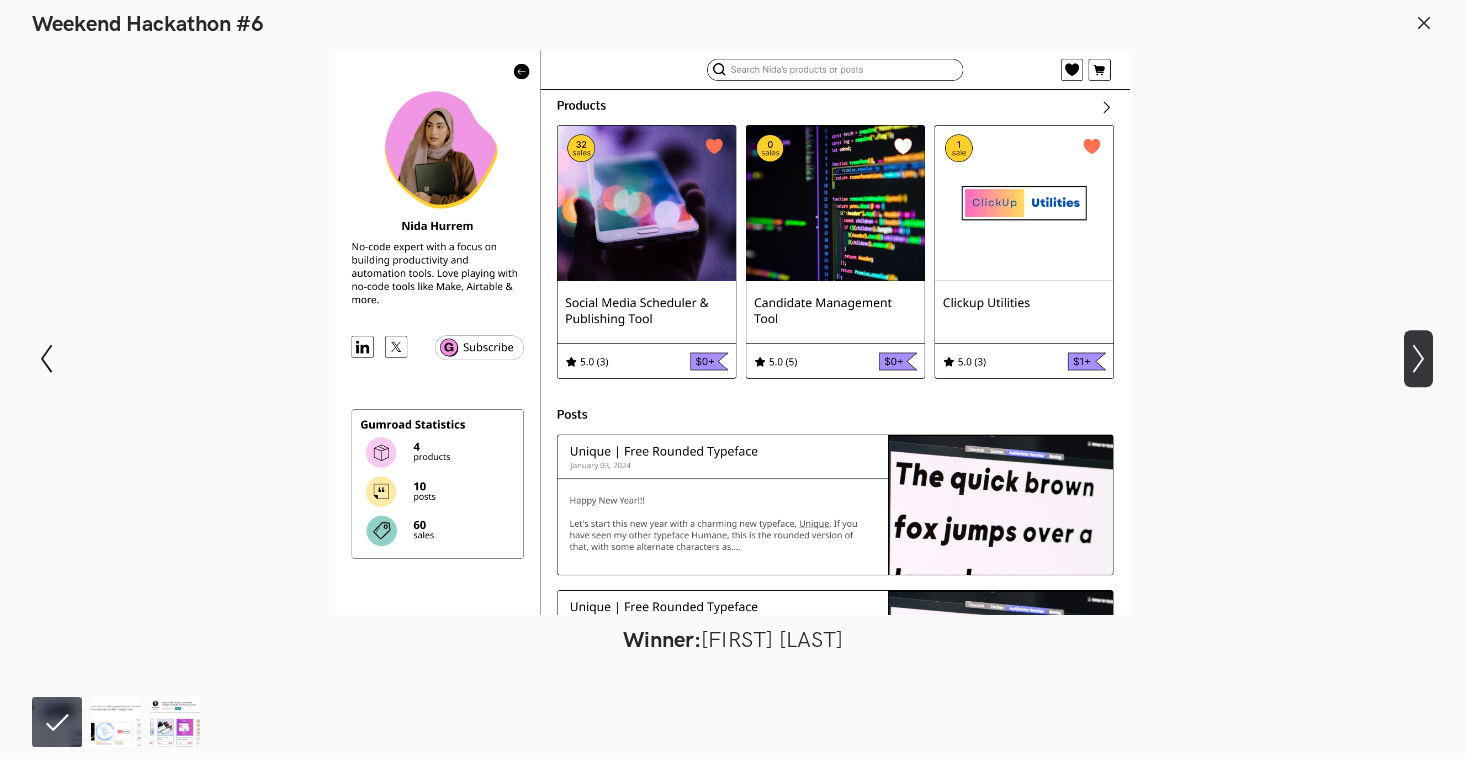 click on "Show next slide" 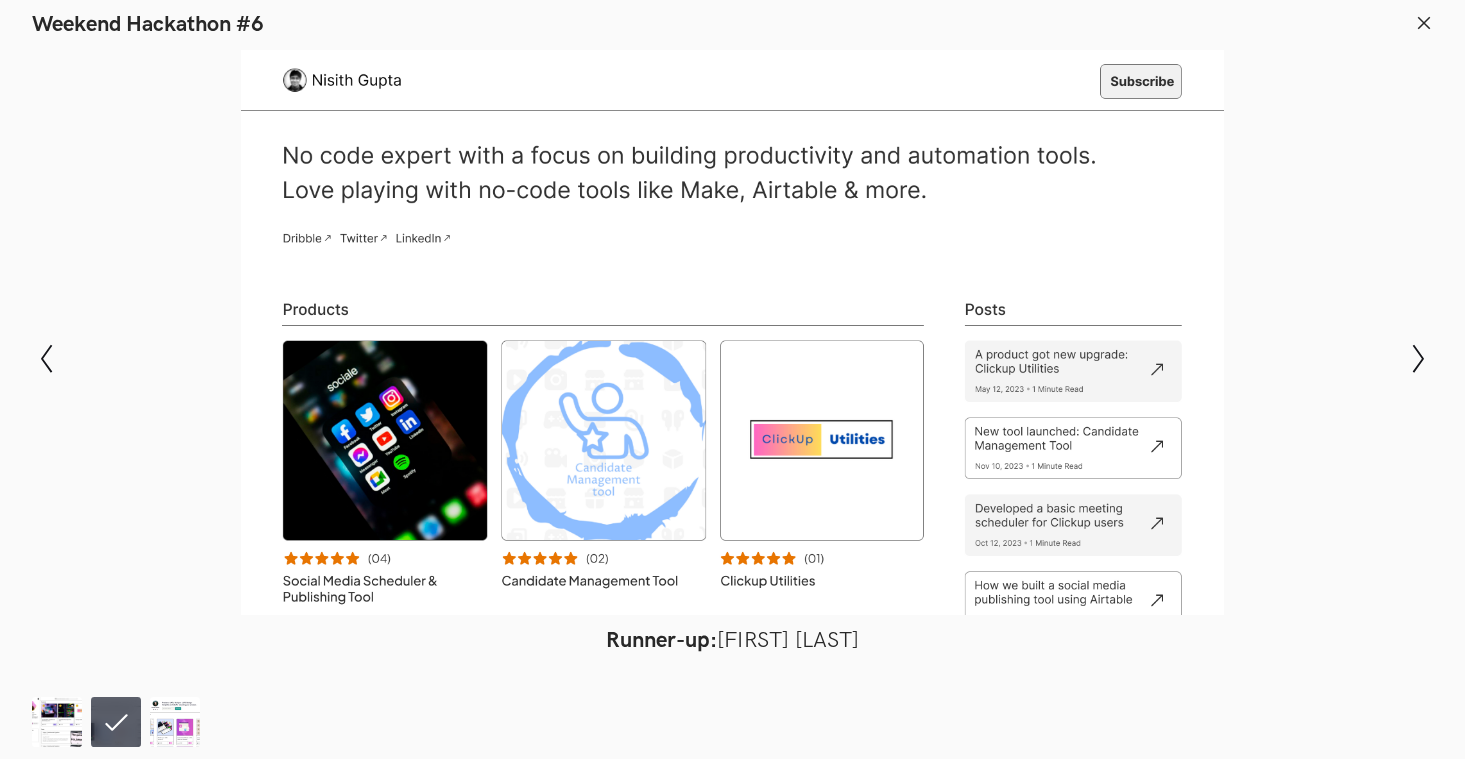 click 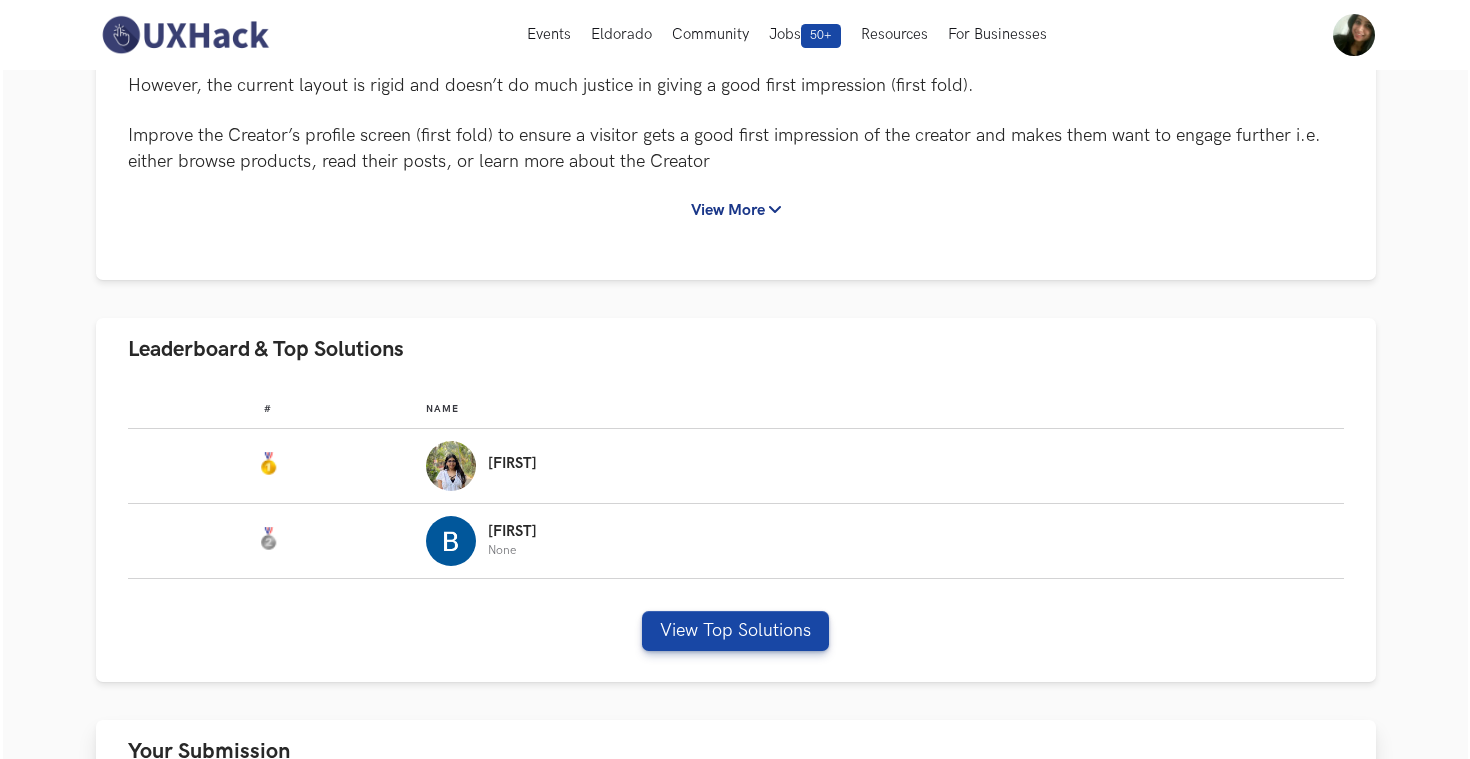 scroll, scrollTop: 0, scrollLeft: 0, axis: both 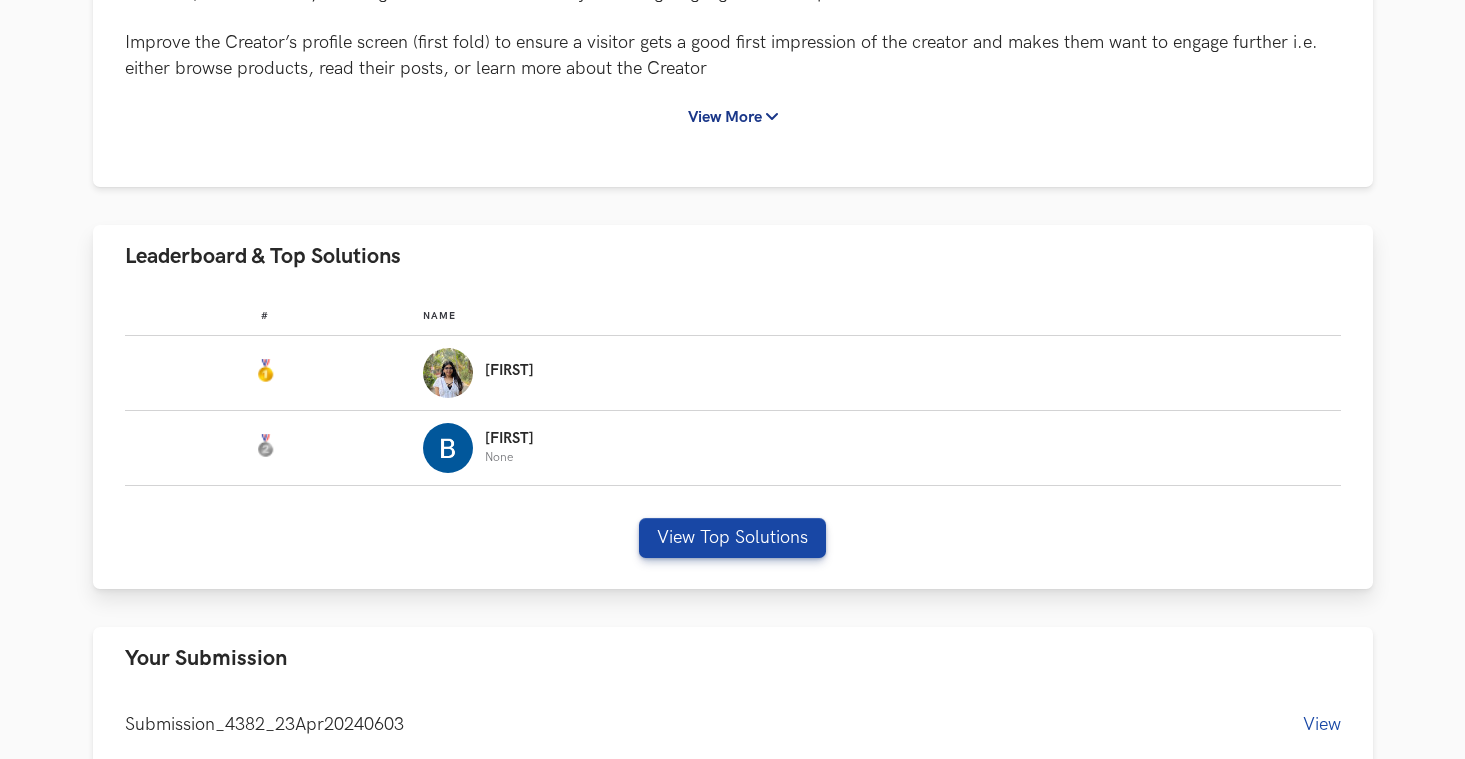 click on "Areen" at bounding box center (509, 371) 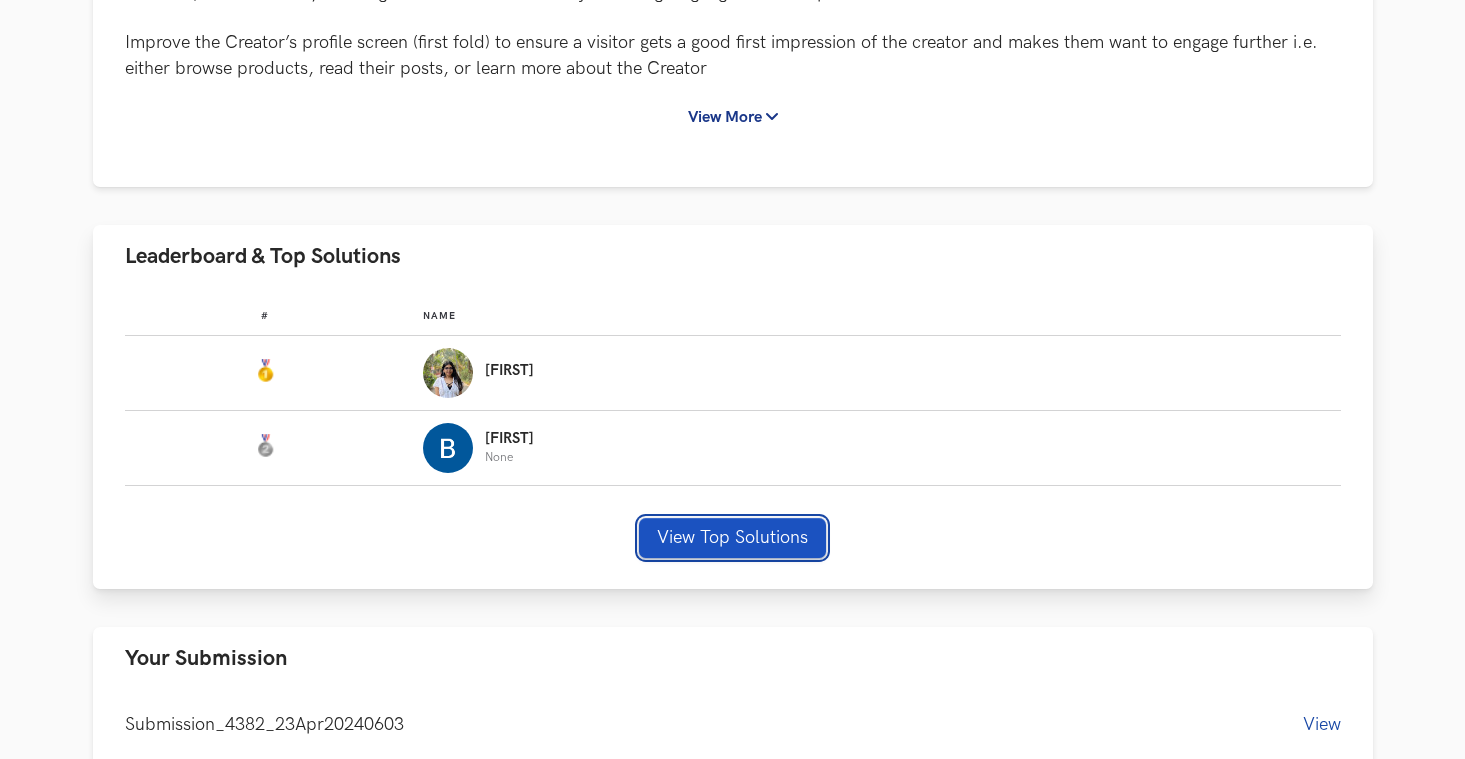 click on "View Top Solutions" at bounding box center [732, 538] 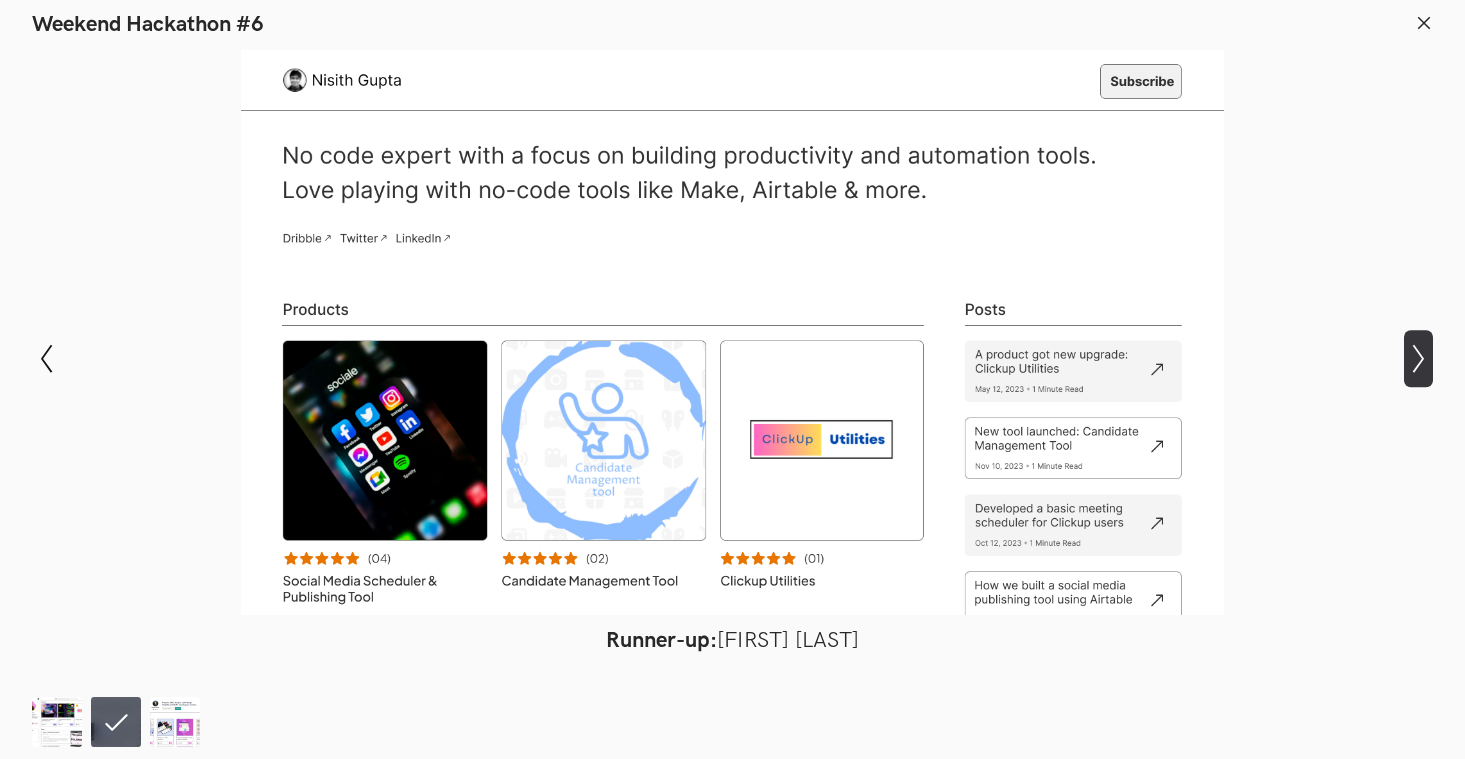 click 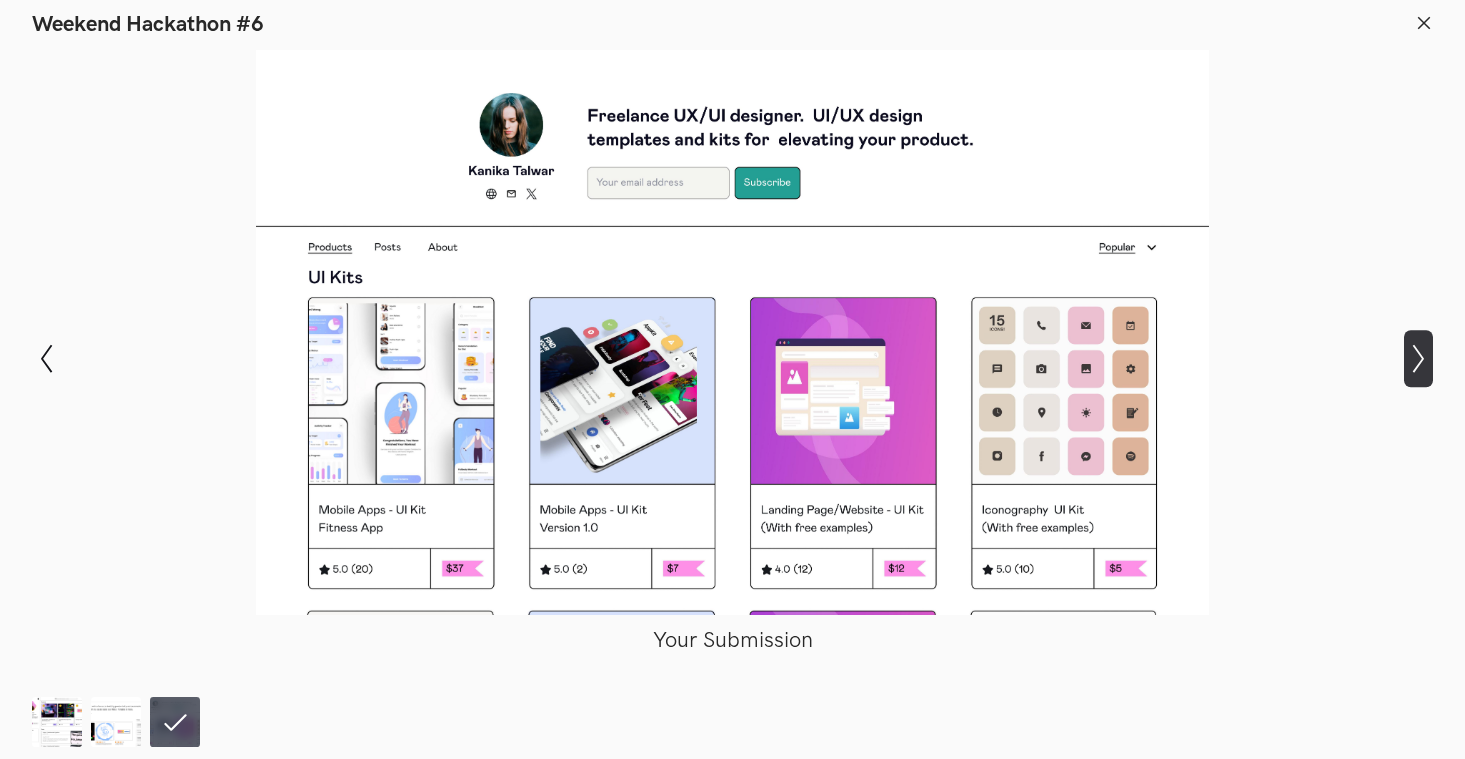 click 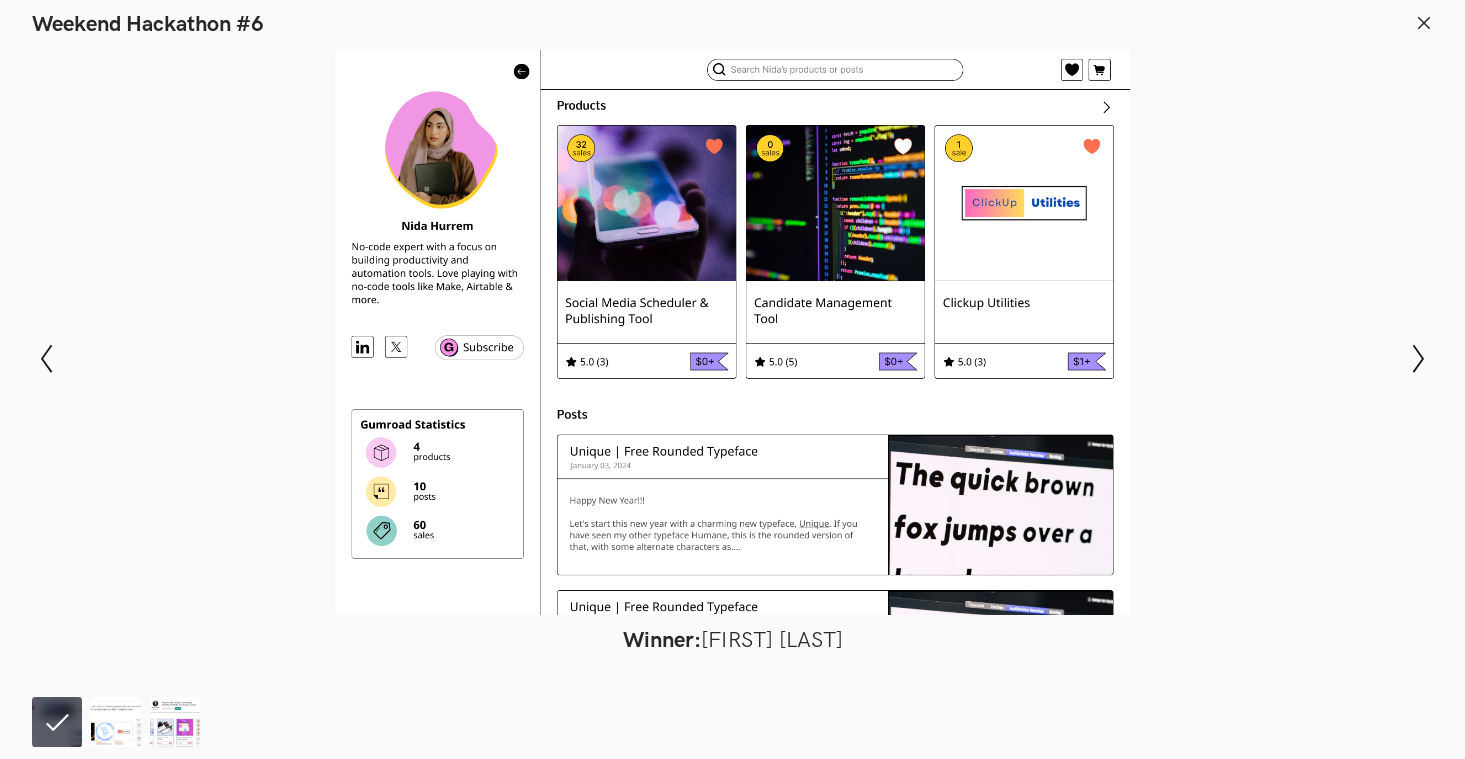 click 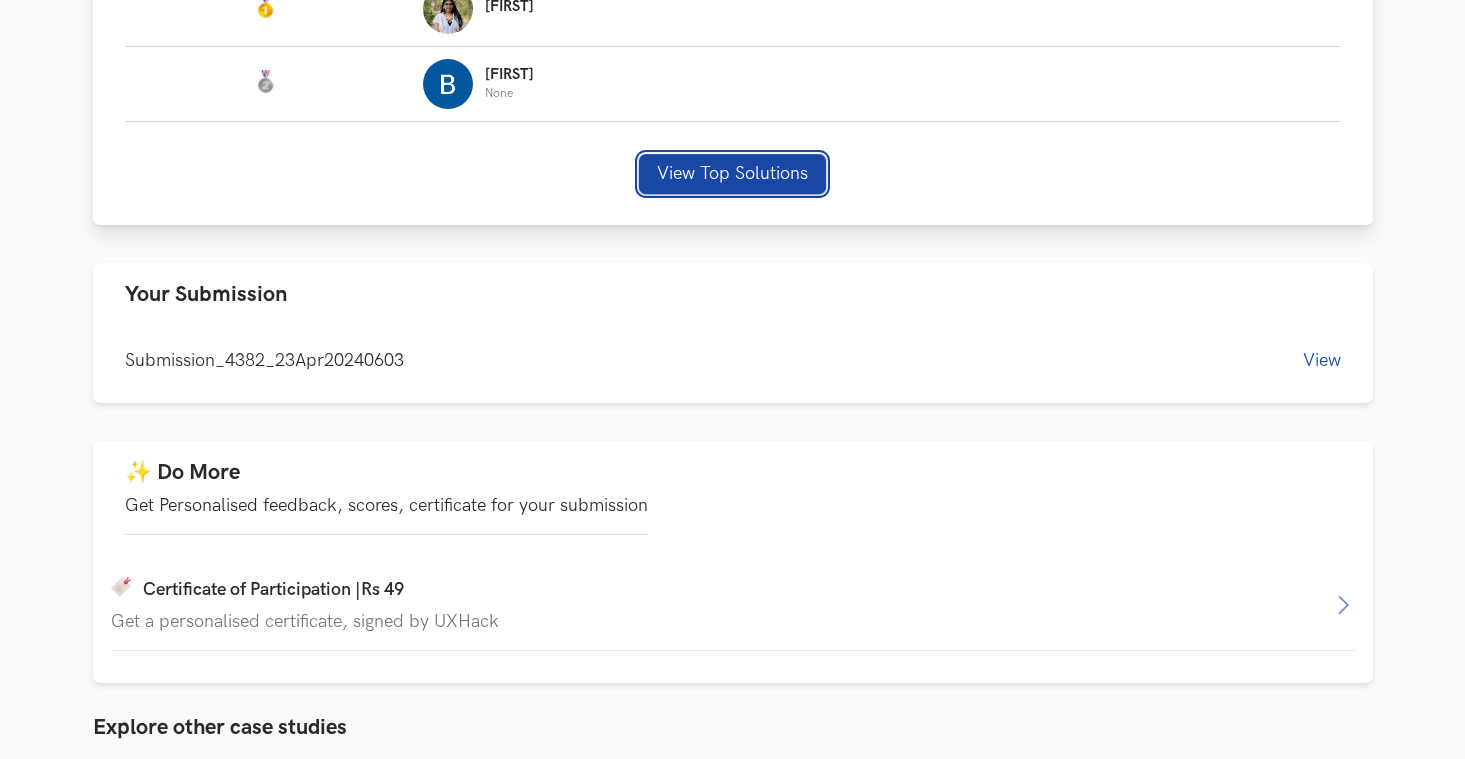 scroll, scrollTop: 858, scrollLeft: 0, axis: vertical 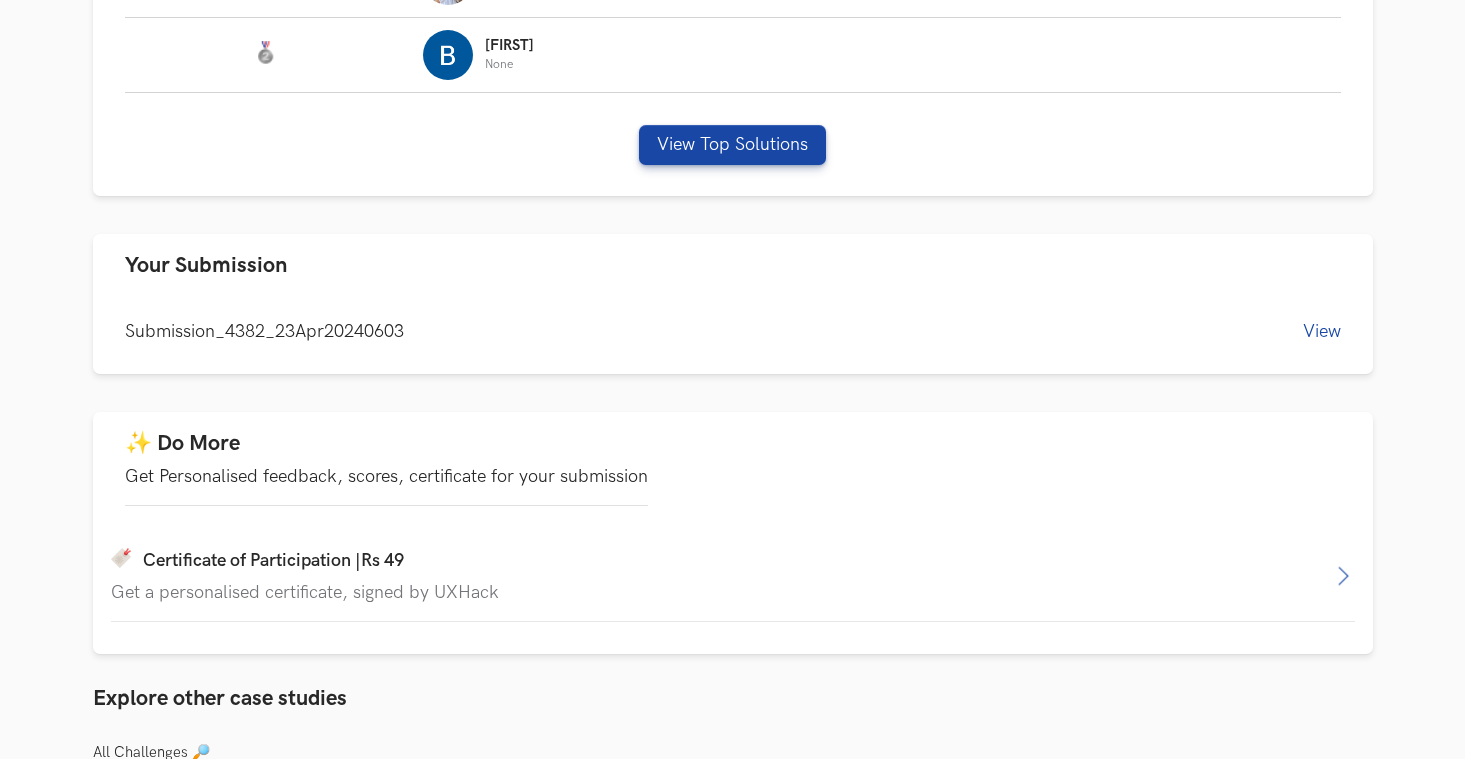 click on "Case Study details Gumroad  is an e-commerce marketplace where individuals and companies can sell Digital Goods such as Ebooks, Software licenses, Templates, Tutorials, and more. When creators list their products on Gumroad, they get a  public profile  available to them. You can think of it as a microsite for them. Most creators use this link to share it further on the internet. It has four main elements: About, their listed Products, their posts, and an option to Subscribe to the Creator. However, the current layout is rigid and doesn’t do much justice in giving a good first impression (first fold). Improve the Creator’s profile screen (first fold) to ensure a visitor gets a good first impression of the creator and makes them want to engage further i.e. either browse products, read their posts, or learn more about the Creator View More View Less Leaderboard & Top Solutions # Name #: Name: Areen #: Name: Bhuwan None View Top Solutions Your Submission Submission_4382_23Apr20240603 View ✨ Do More Rs 49" at bounding box center [733, 14] 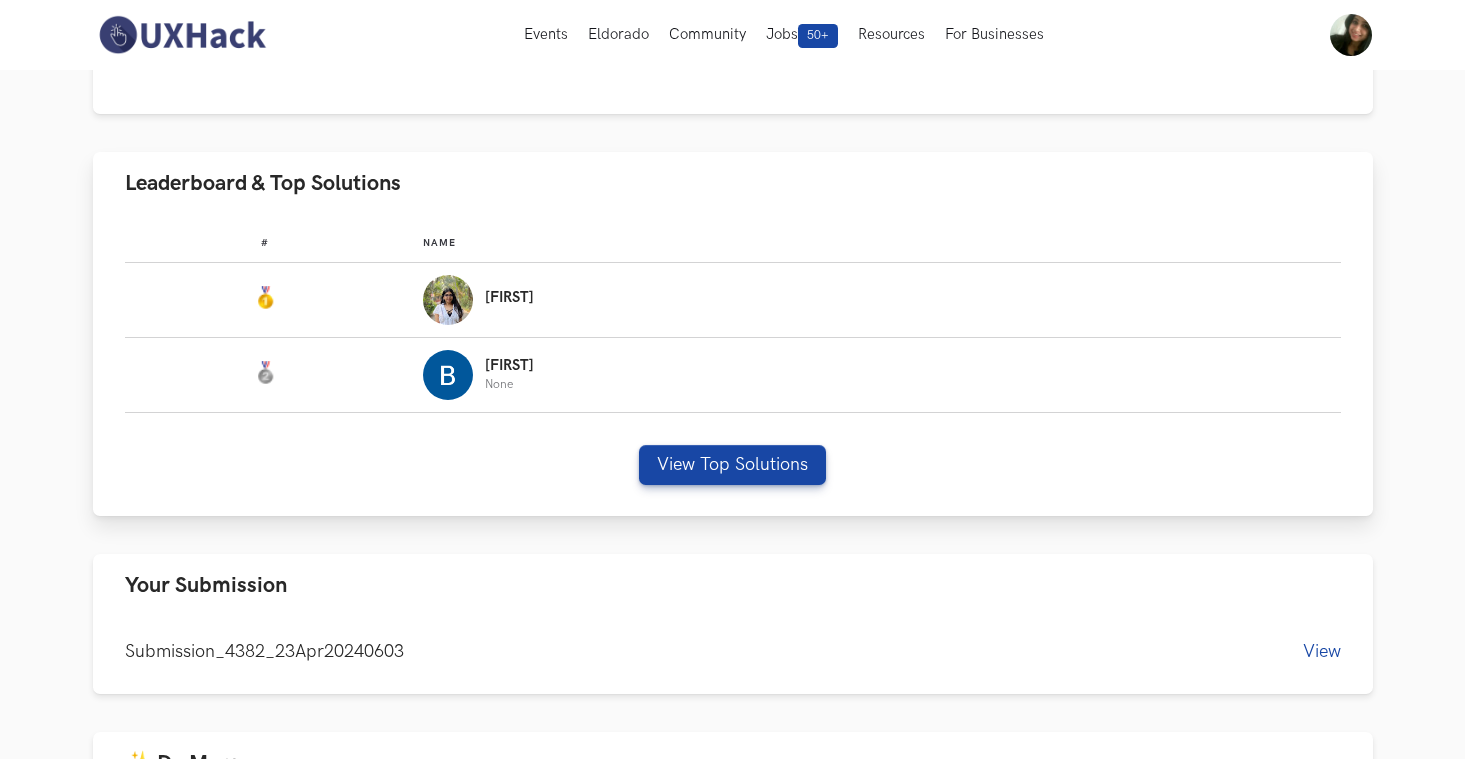 scroll, scrollTop: 539, scrollLeft: 0, axis: vertical 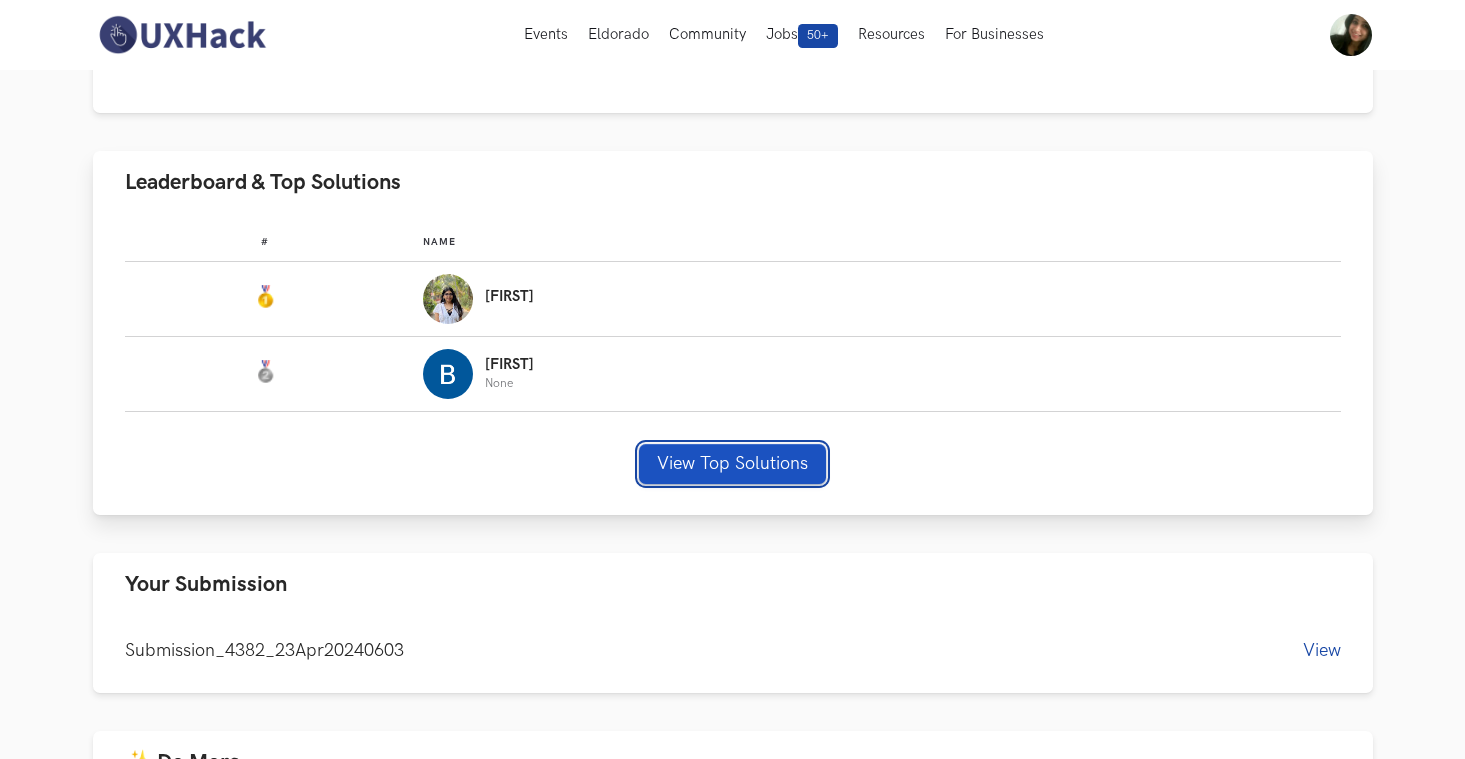 click on "View Top Solutions" at bounding box center [732, 464] 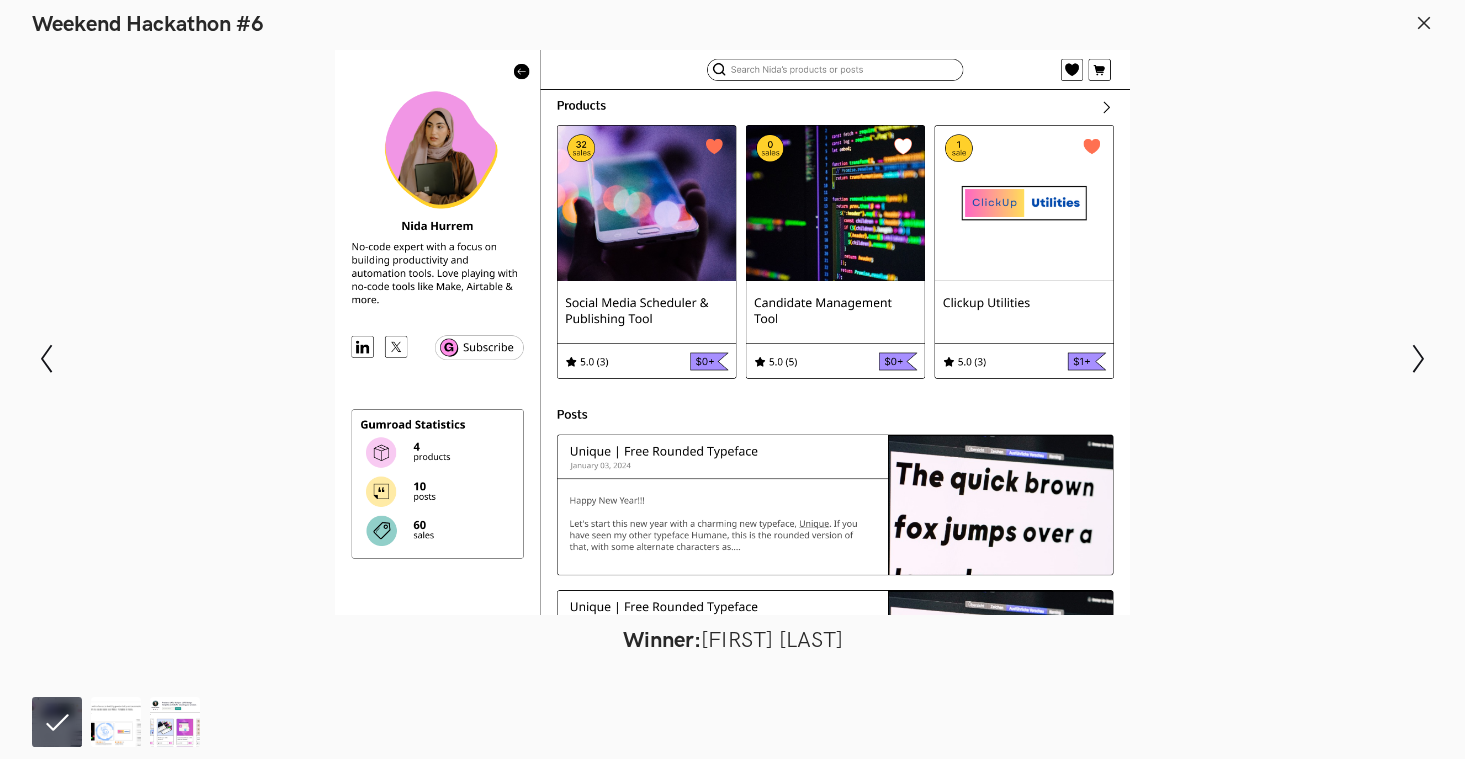 type 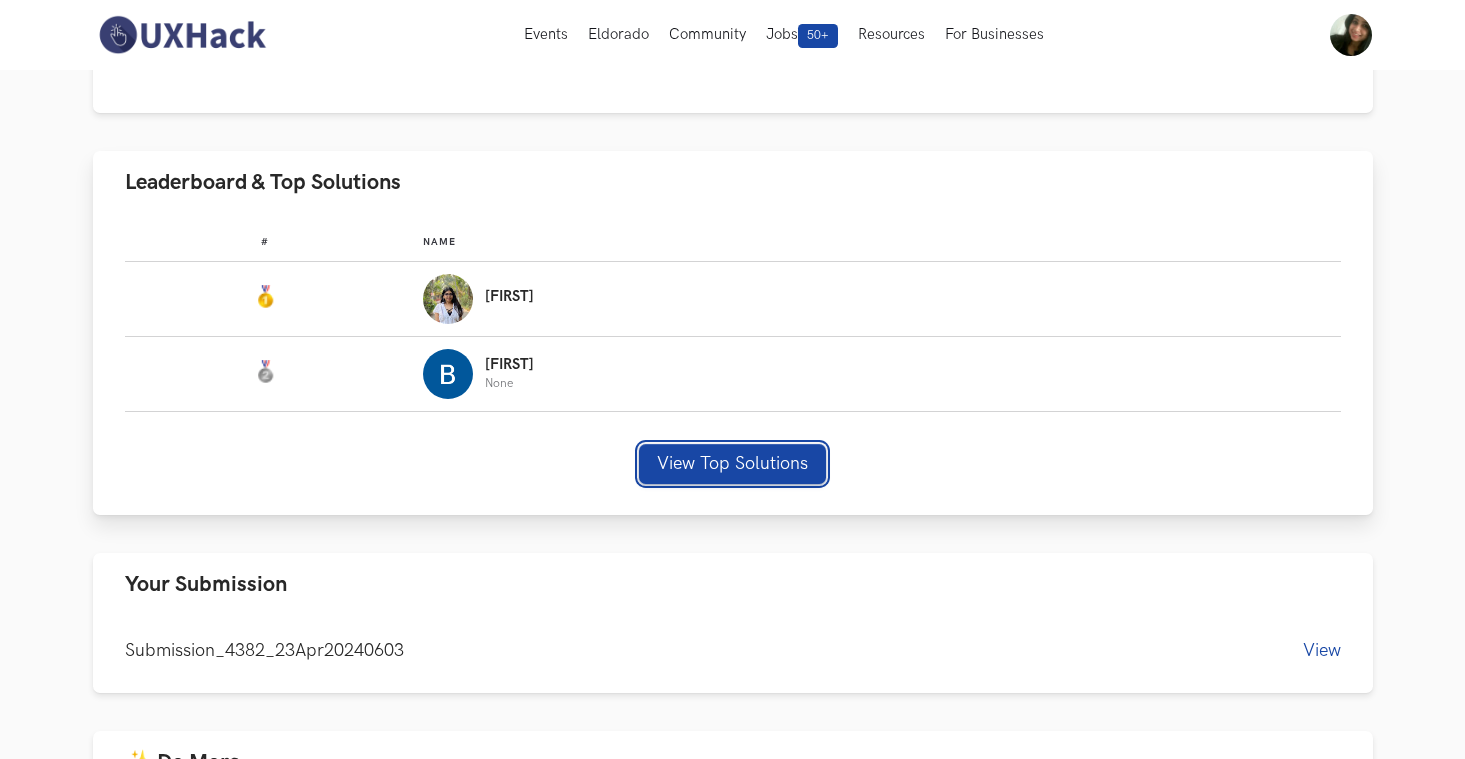scroll, scrollTop: 494, scrollLeft: 0, axis: vertical 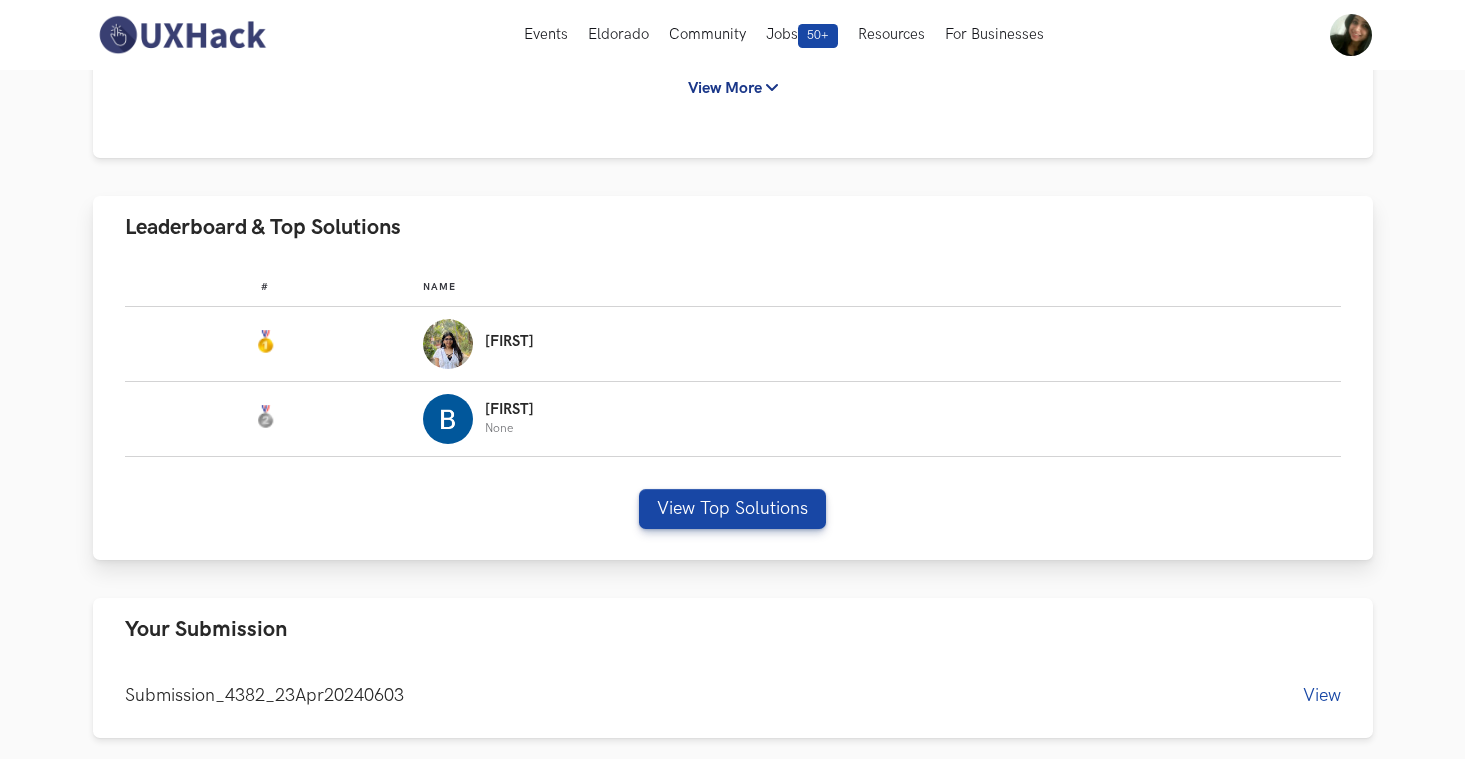 click on "Areen" at bounding box center (872, 344) 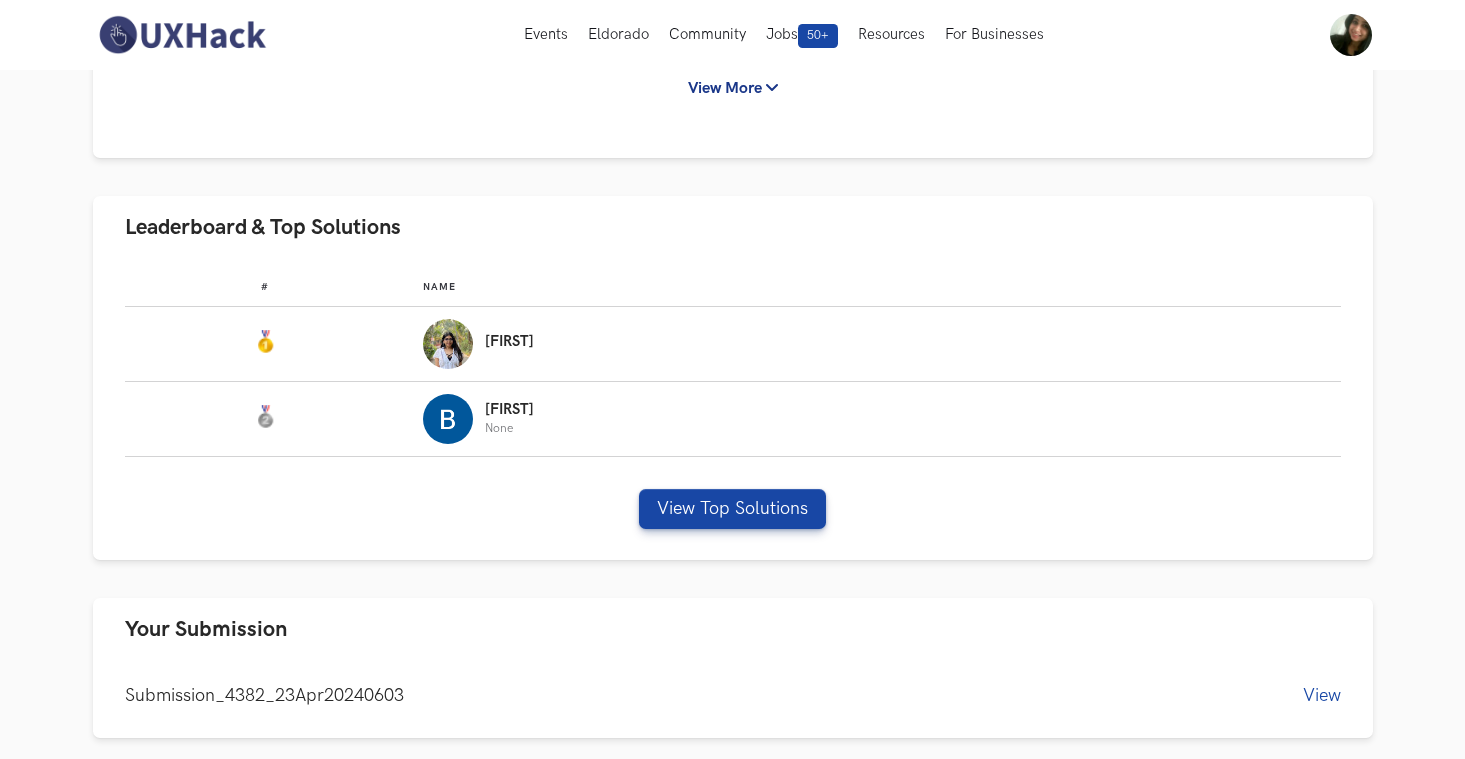click on "Case Study details Gumroad  is an e-commerce marketplace where individuals and companies can sell Digital Goods such as Ebooks, Software licenses, Templates, Tutorials, and more. When creators list their products on Gumroad, they get a  public profile  available to them. You can think of it as a microsite for them. Most creators use this link to share it further on the internet. It has four main elements: About, their listed Products, their posts, and an option to Subscribe to the Creator. However, the current layout is rigid and doesn’t do much justice in giving a good first impression (first fold). Improve the Creator’s profile screen (first fold) to ensure a visitor gets a good first impression of the creator and makes them want to engage further i.e. either browse products, read their posts, or learn more about the Creator View More View Less Leaderboard & Top Solutions # Name #: Name: Areen #: Name: Bhuwan None View Top Solutions Your Submission Submission_4382_23Apr20240603 View ✨ Do More Rs 49" at bounding box center [733, 378] 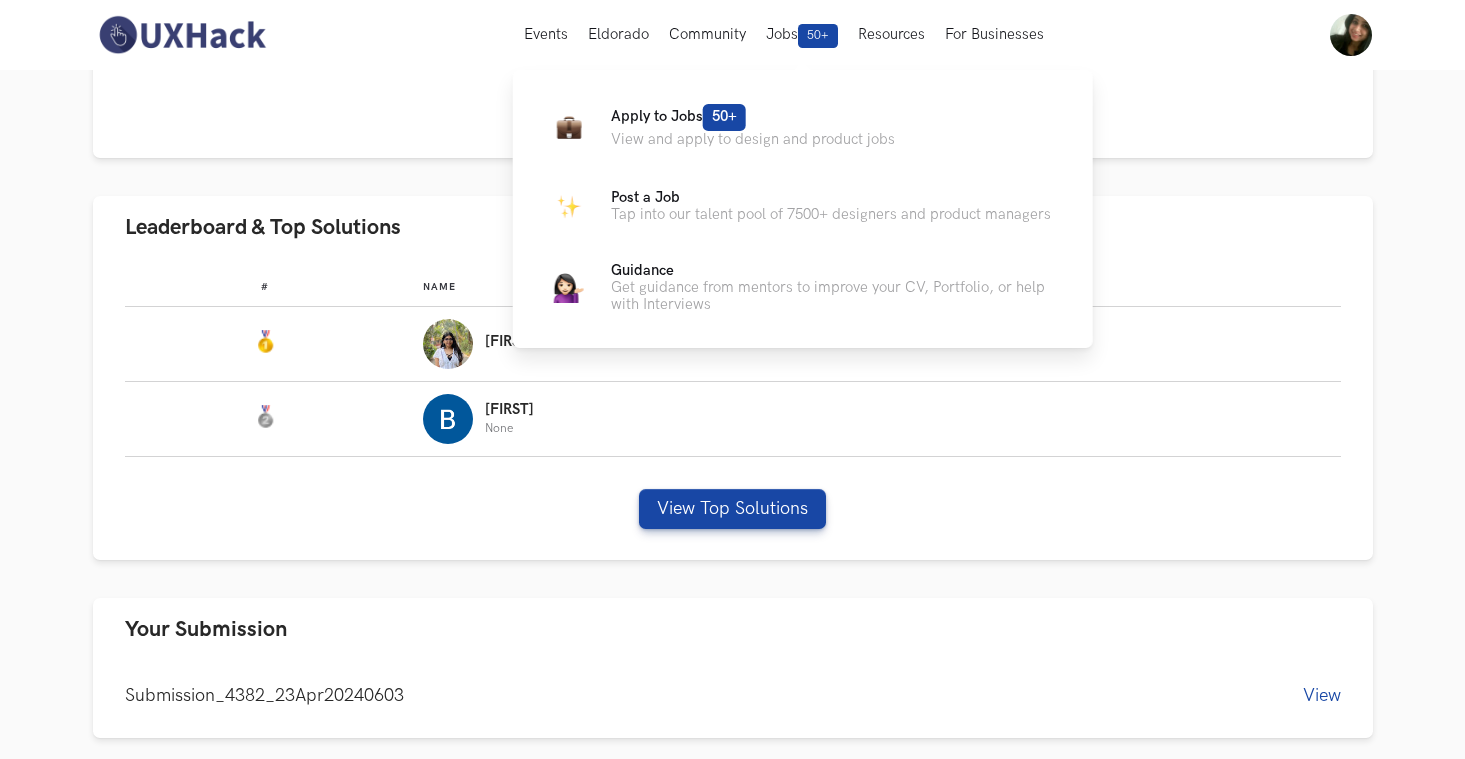 scroll, scrollTop: 0, scrollLeft: 0, axis: both 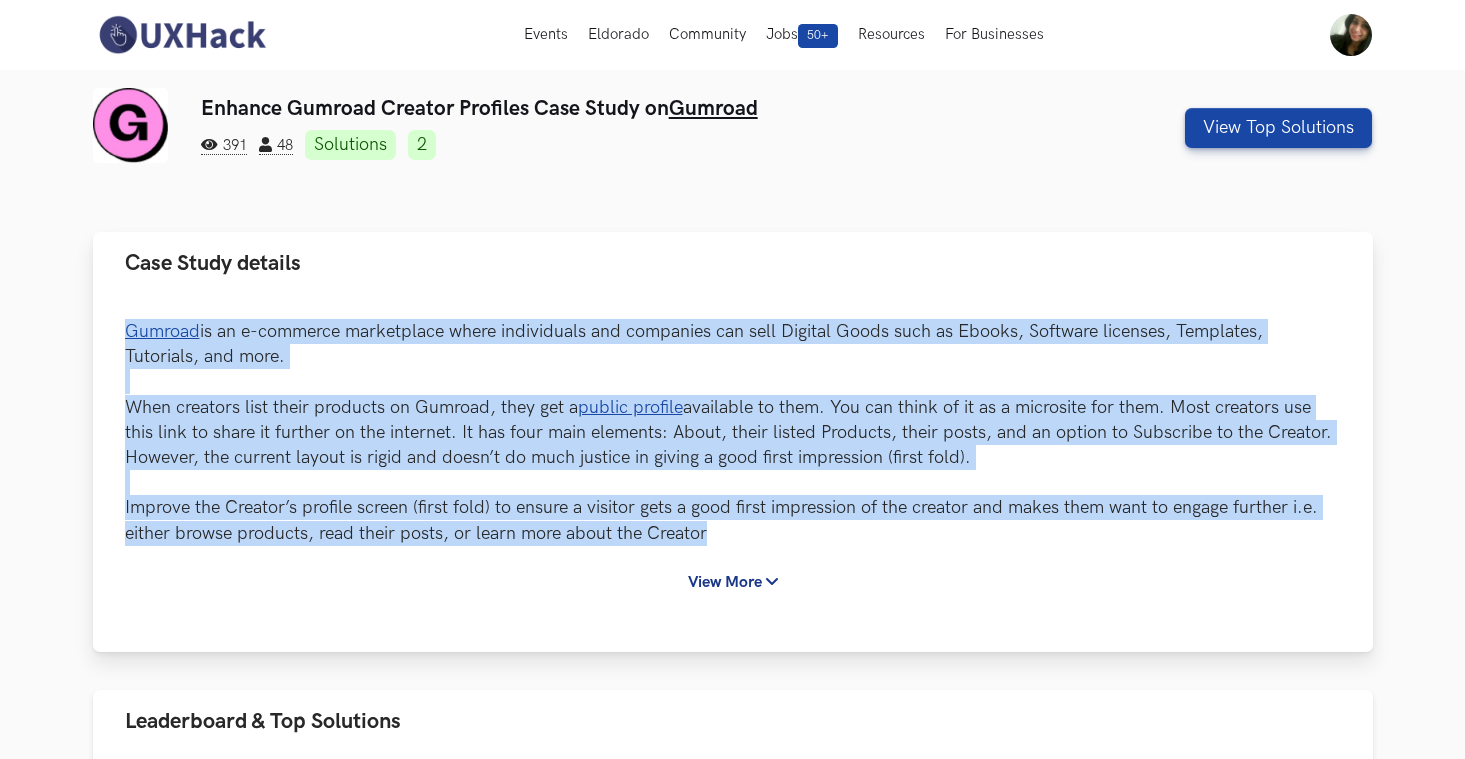 drag, startPoint x: 714, startPoint y: 536, endPoint x: 121, endPoint y: 330, distance: 627.7619 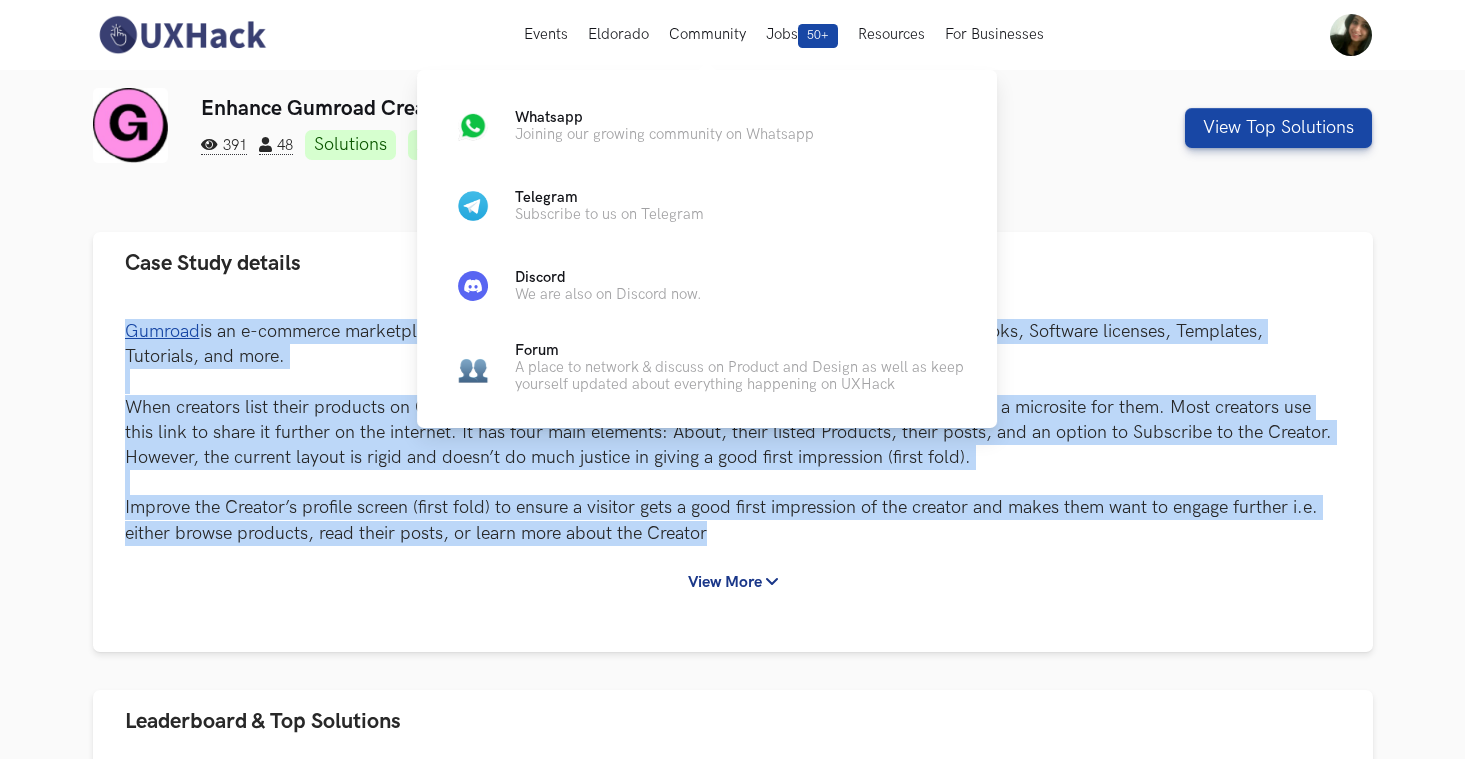 scroll, scrollTop: 696, scrollLeft: 0, axis: vertical 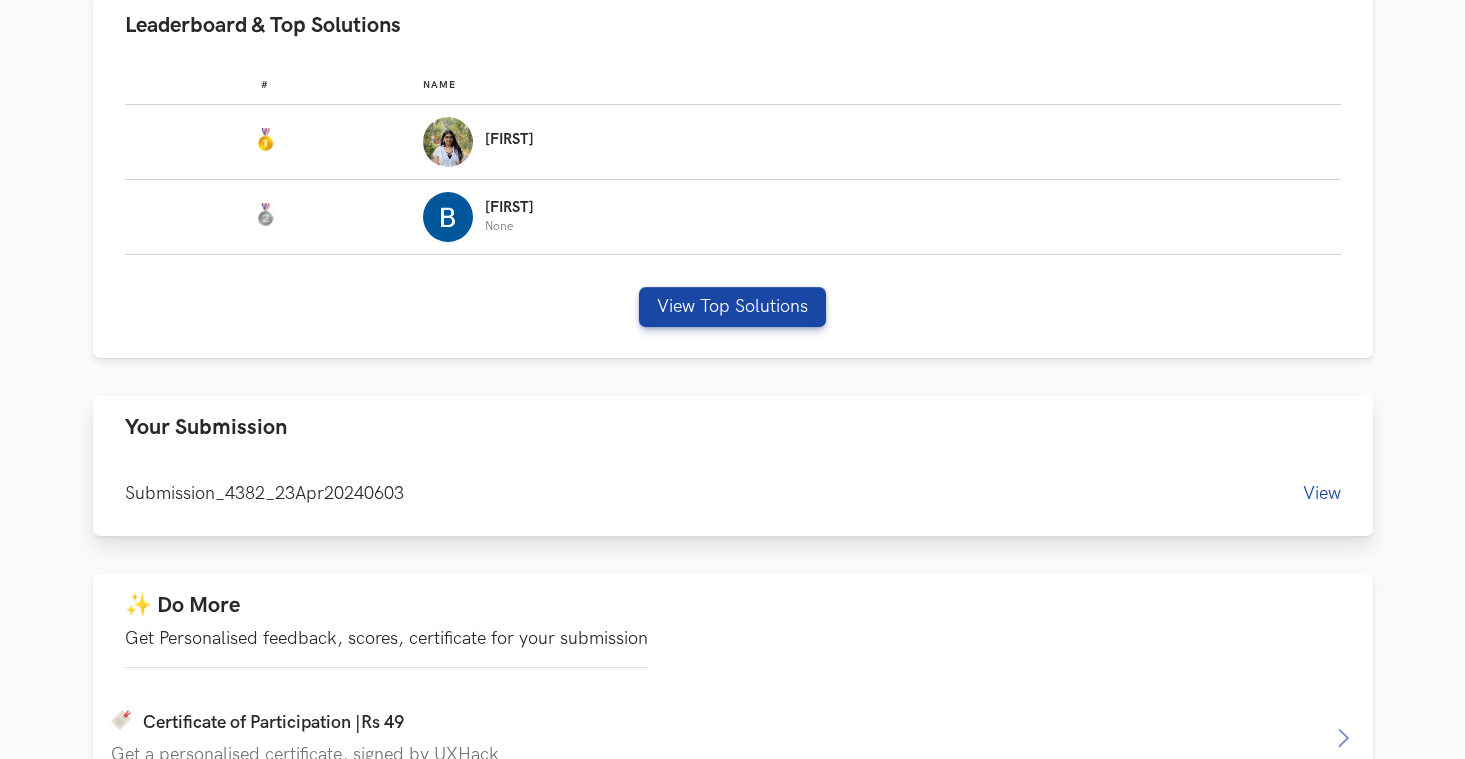 click on "Submission_4382_23Apr20240603" at bounding box center (264, 493) 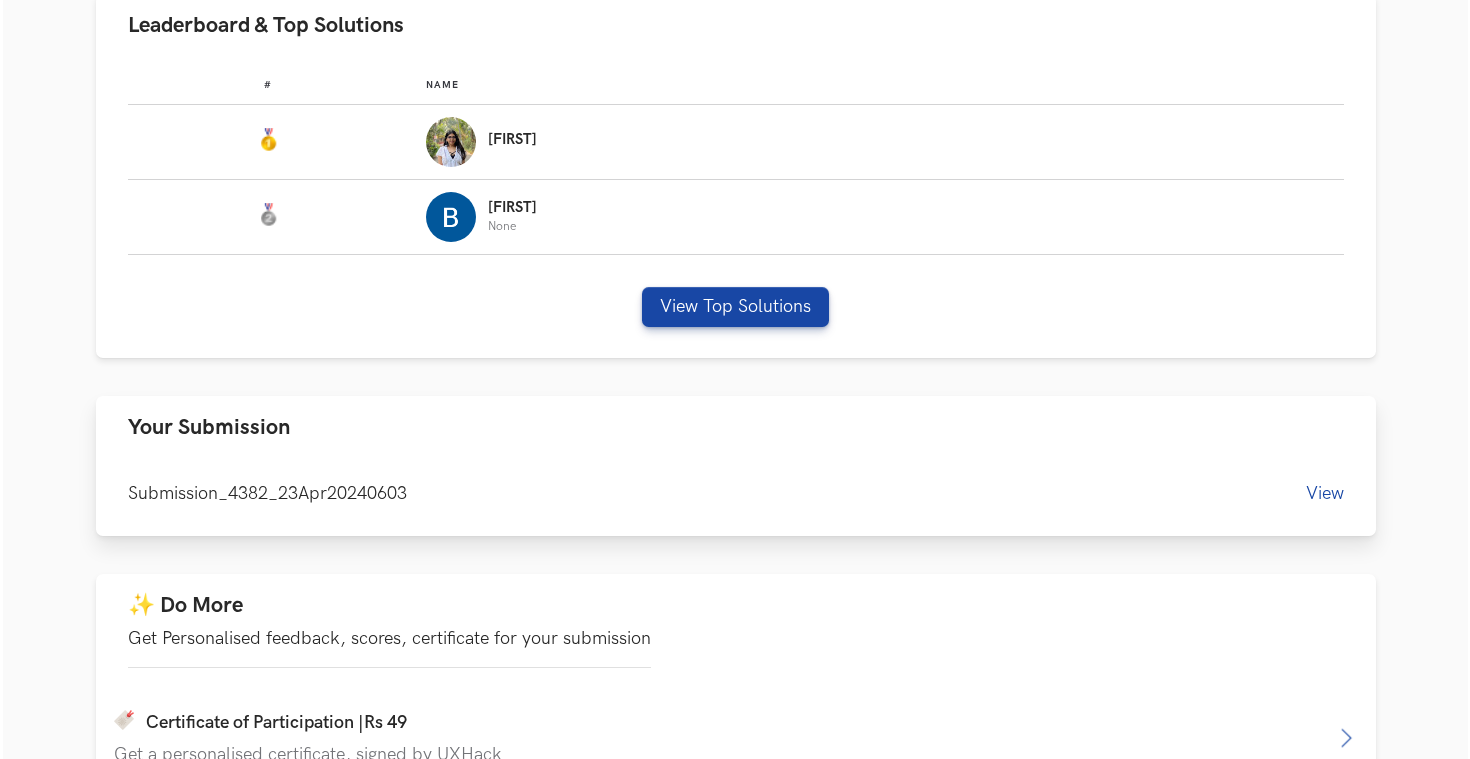 scroll, scrollTop: 1075, scrollLeft: 0, axis: vertical 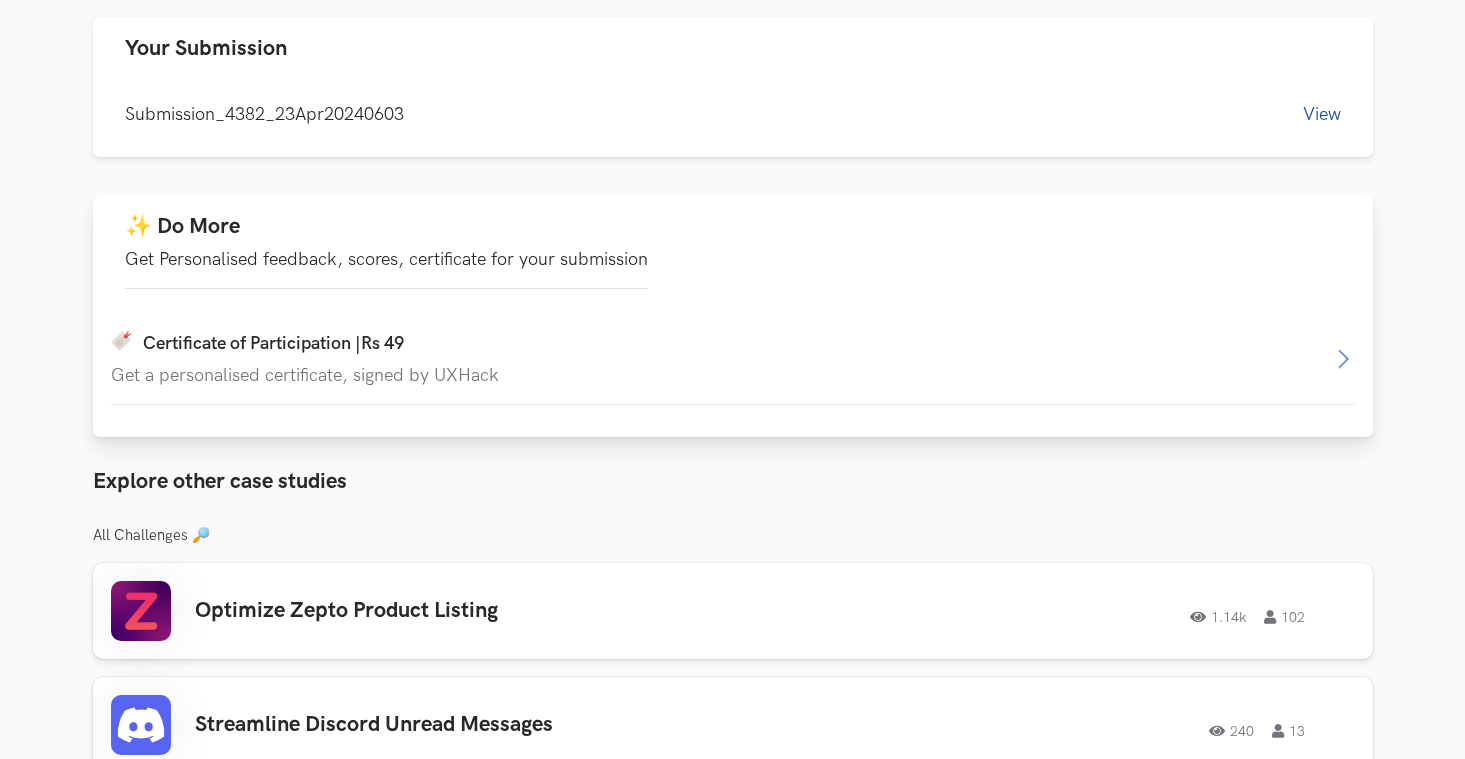 drag, startPoint x: 137, startPoint y: 346, endPoint x: 105, endPoint y: 346, distance: 32 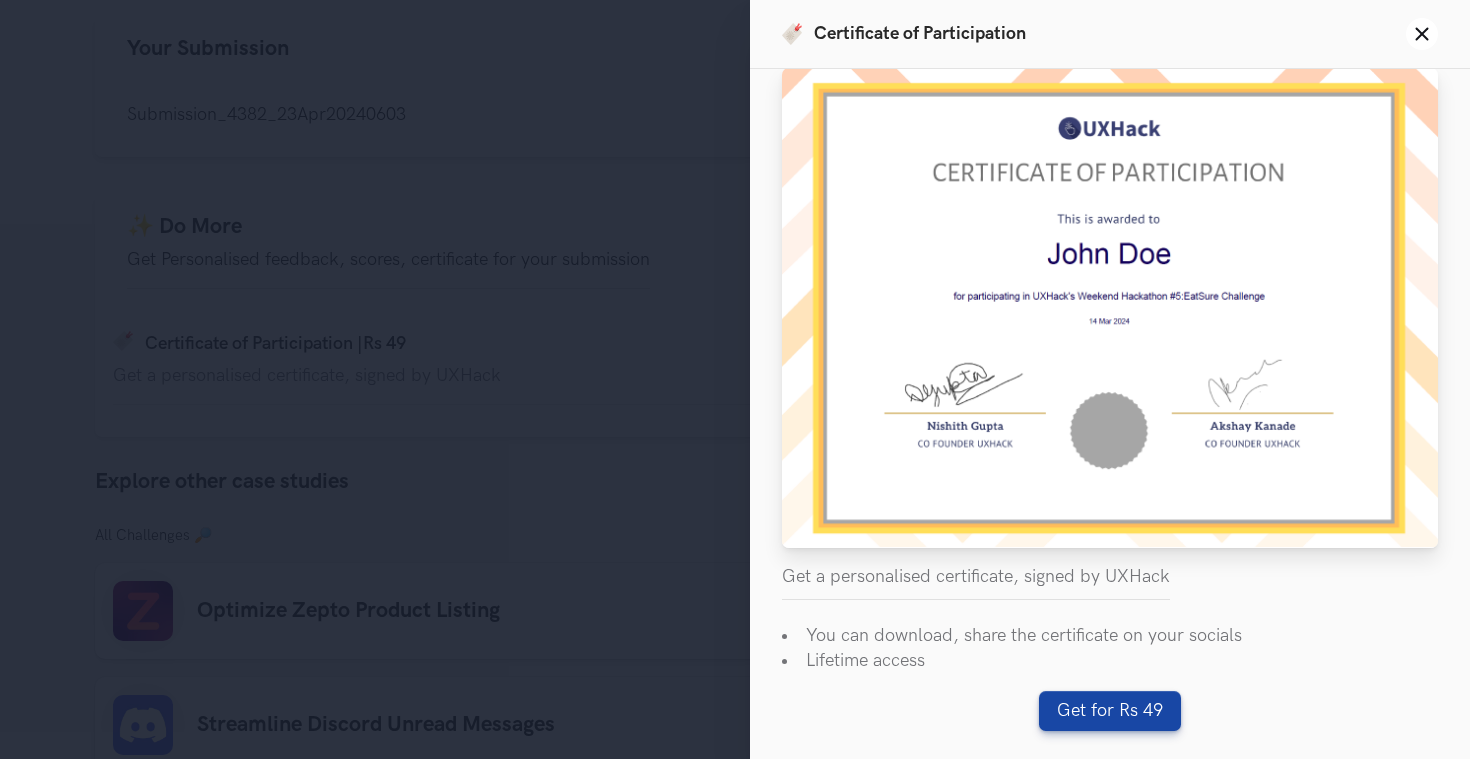 scroll, scrollTop: 0, scrollLeft: 0, axis: both 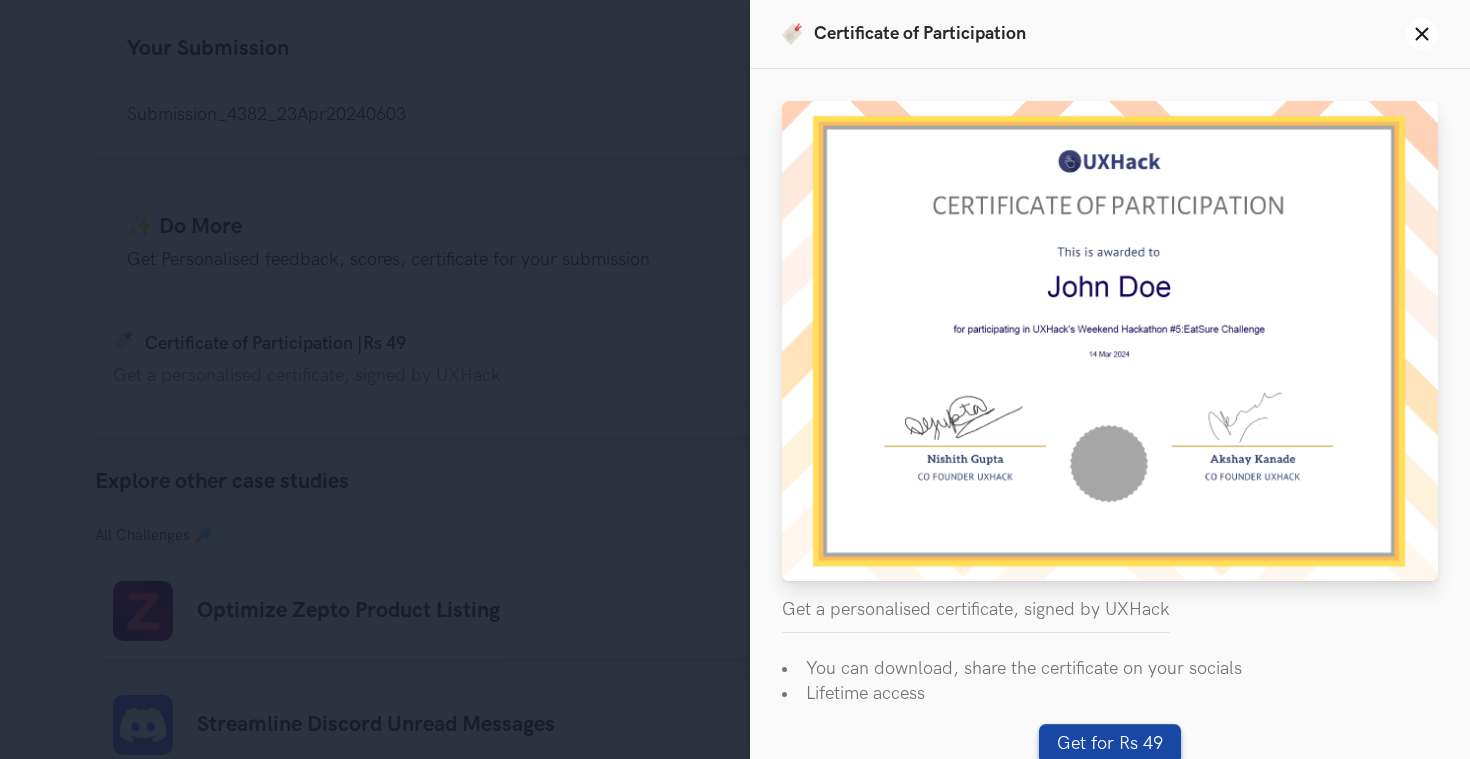 drag, startPoint x: 775, startPoint y: 37, endPoint x: 800, endPoint y: 37, distance: 25 